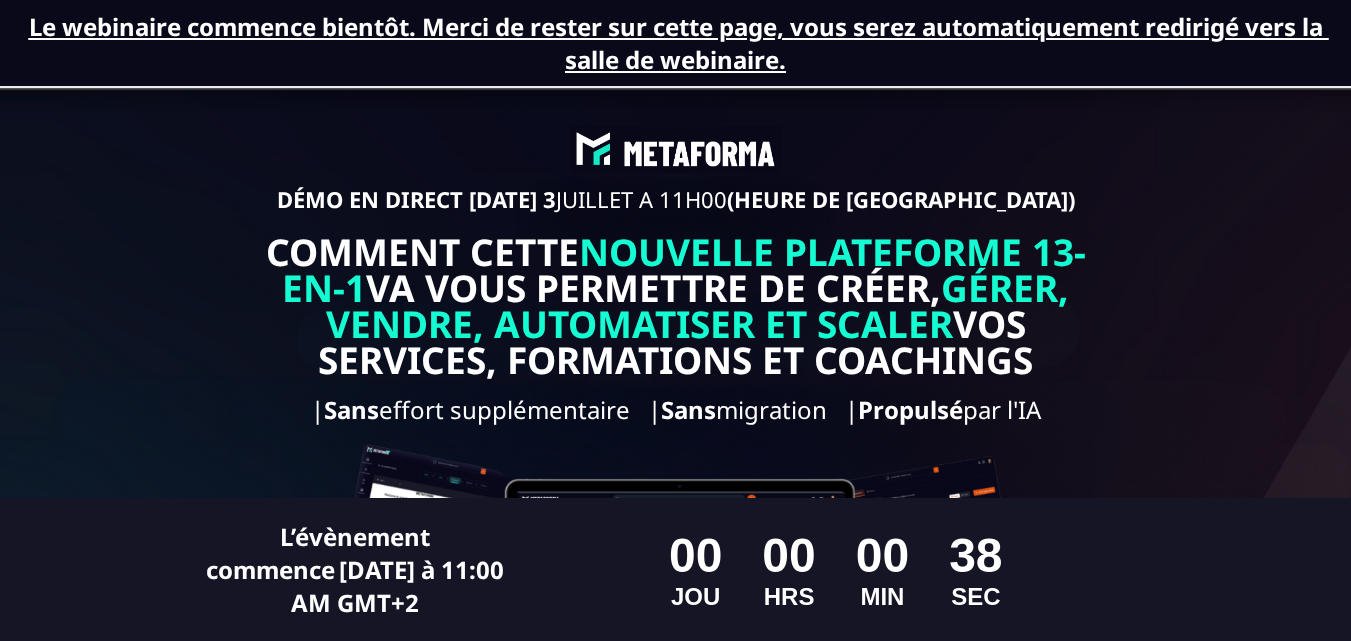 scroll, scrollTop: 0, scrollLeft: 0, axis: both 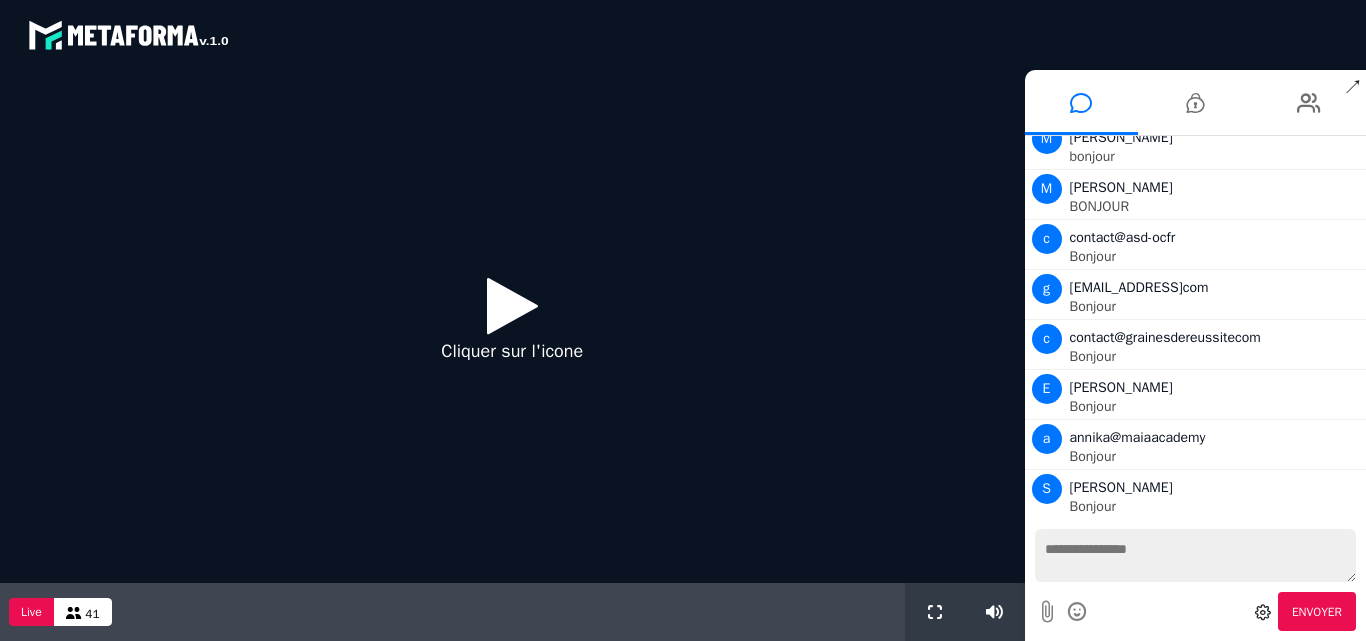 click at bounding box center (512, 305) 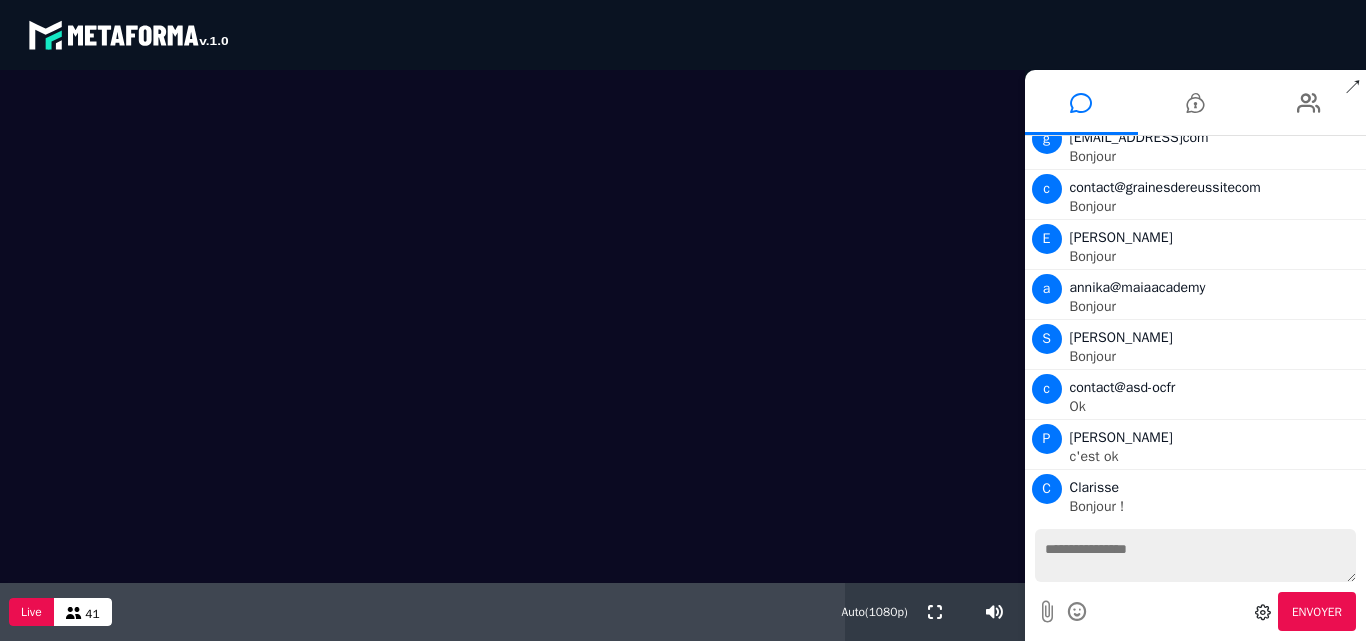 scroll, scrollTop: 216, scrollLeft: 0, axis: vertical 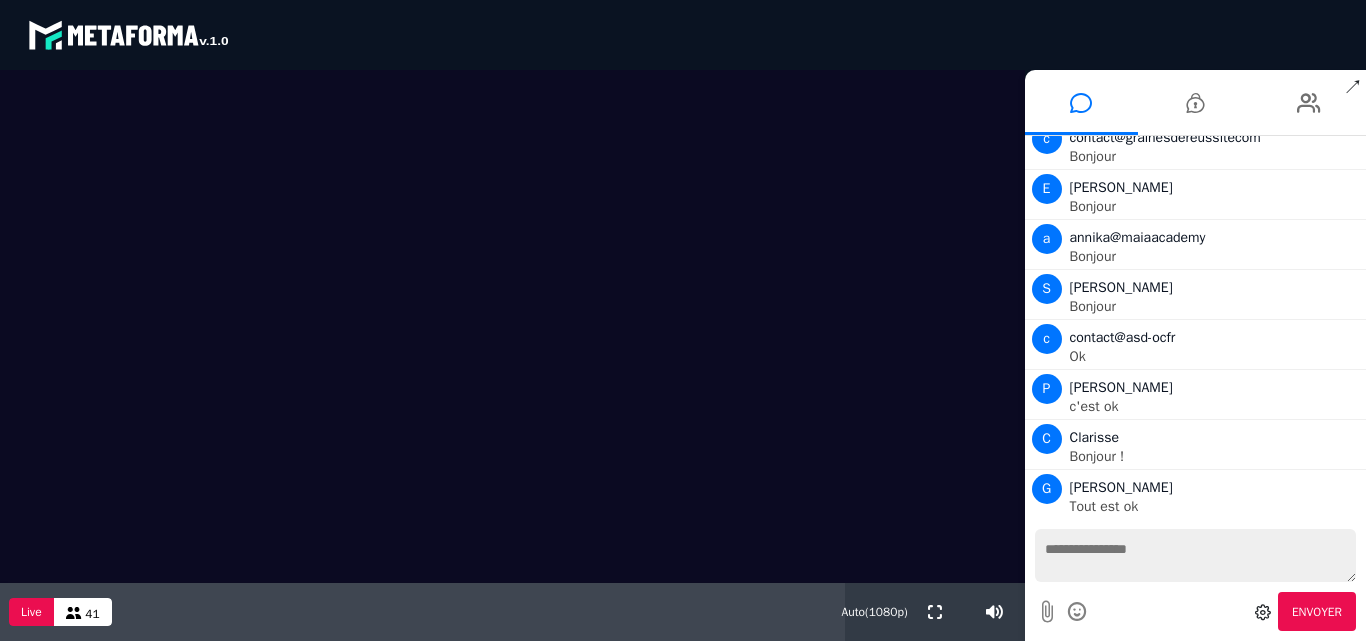 click at bounding box center [1196, 555] 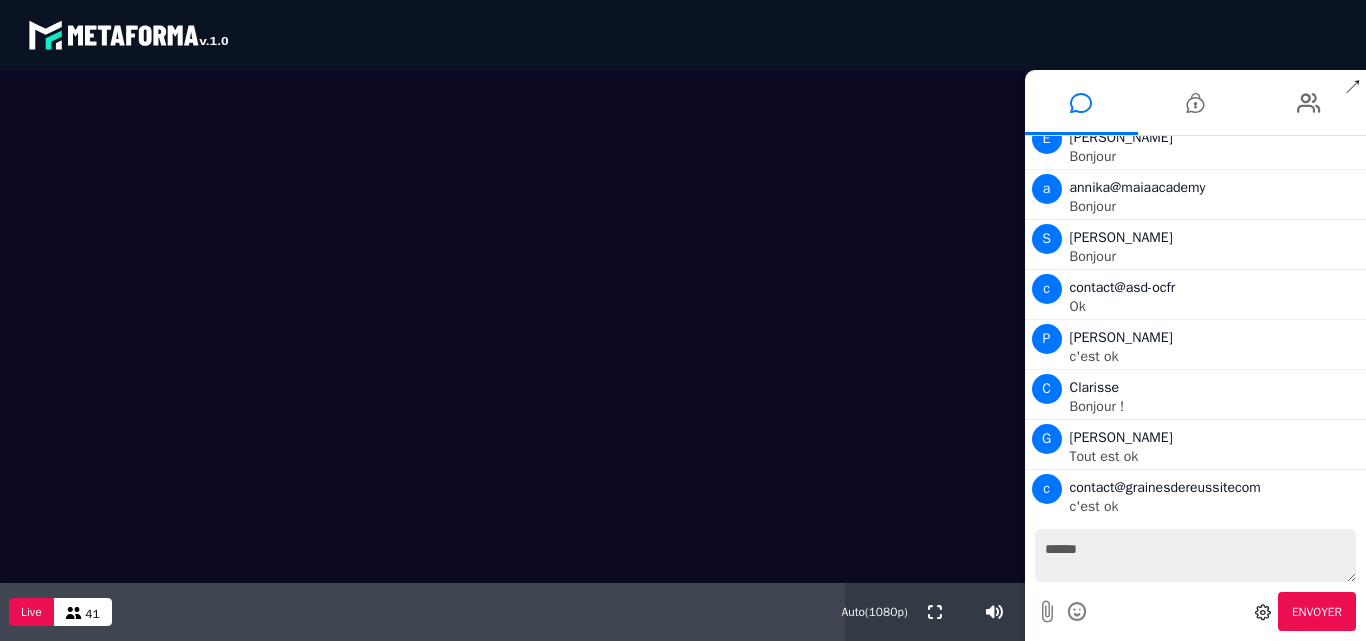 scroll, scrollTop: 316, scrollLeft: 0, axis: vertical 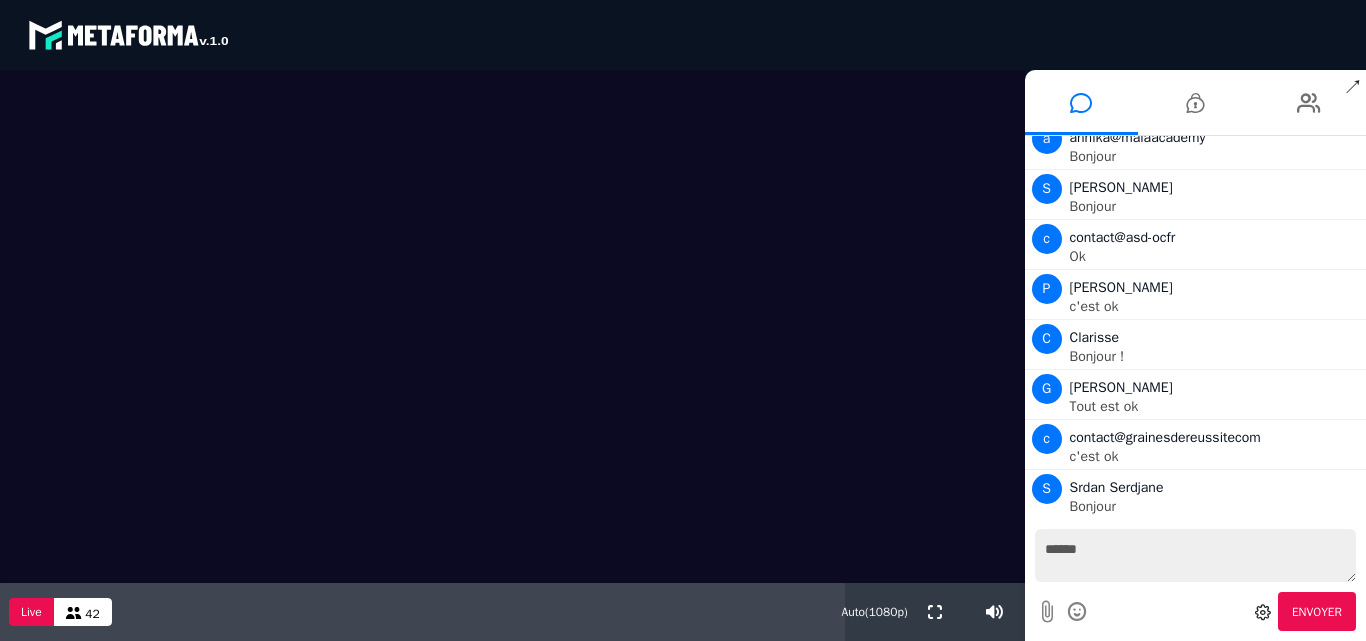 type on "*******" 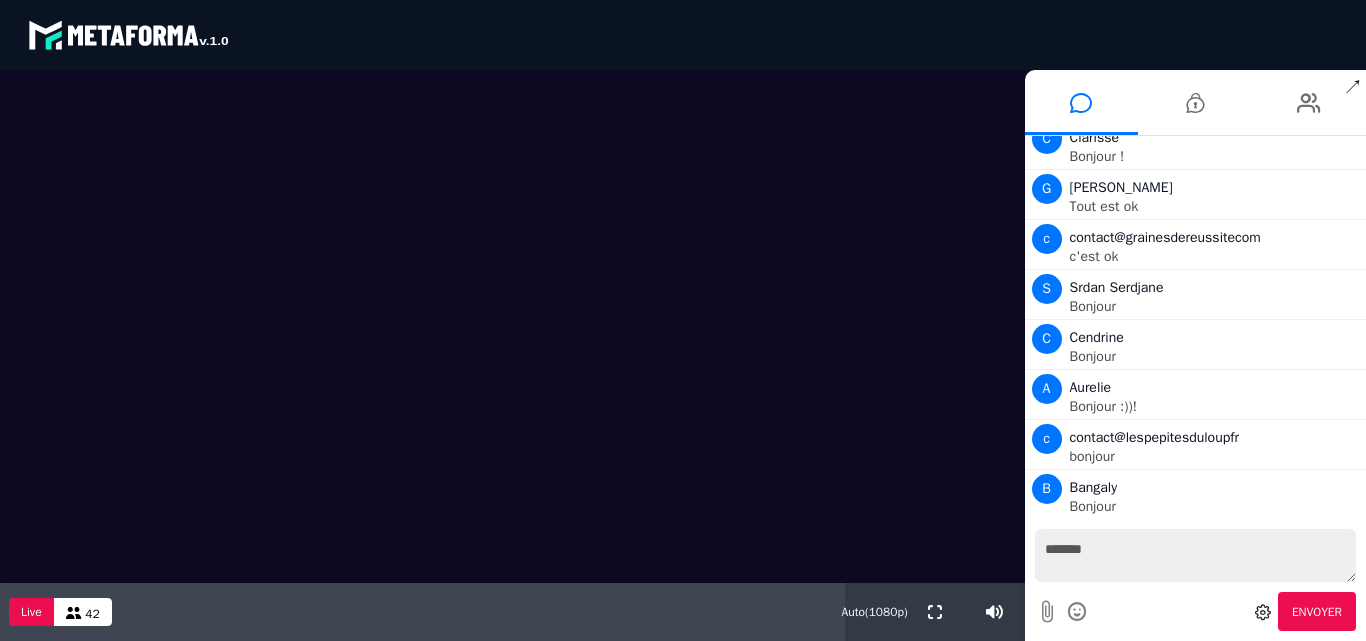 scroll, scrollTop: 566, scrollLeft: 0, axis: vertical 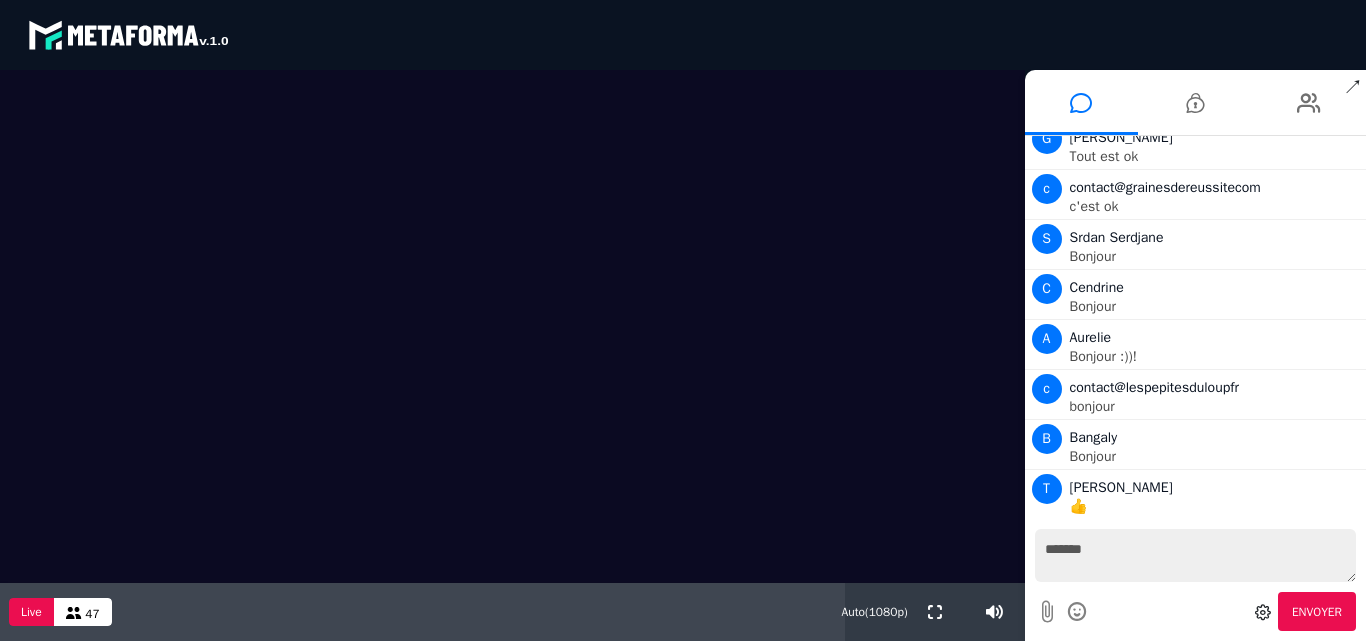 click on "*******" at bounding box center [1196, 555] 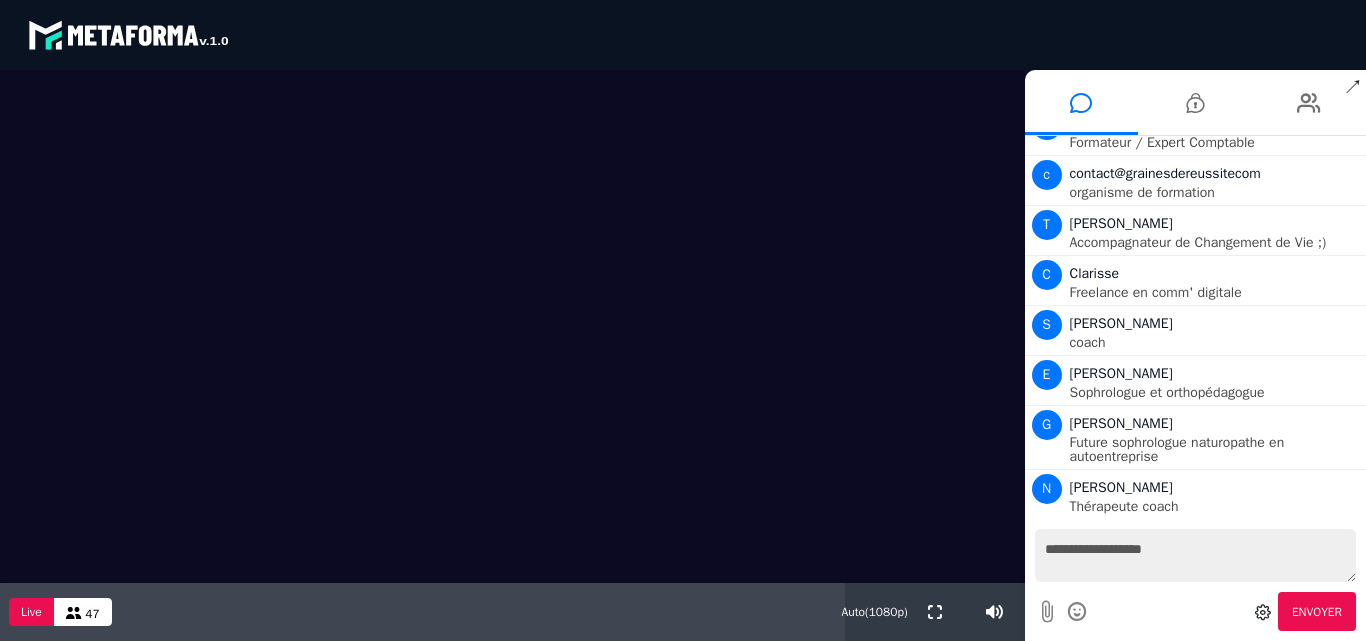 scroll, scrollTop: 1208, scrollLeft: 0, axis: vertical 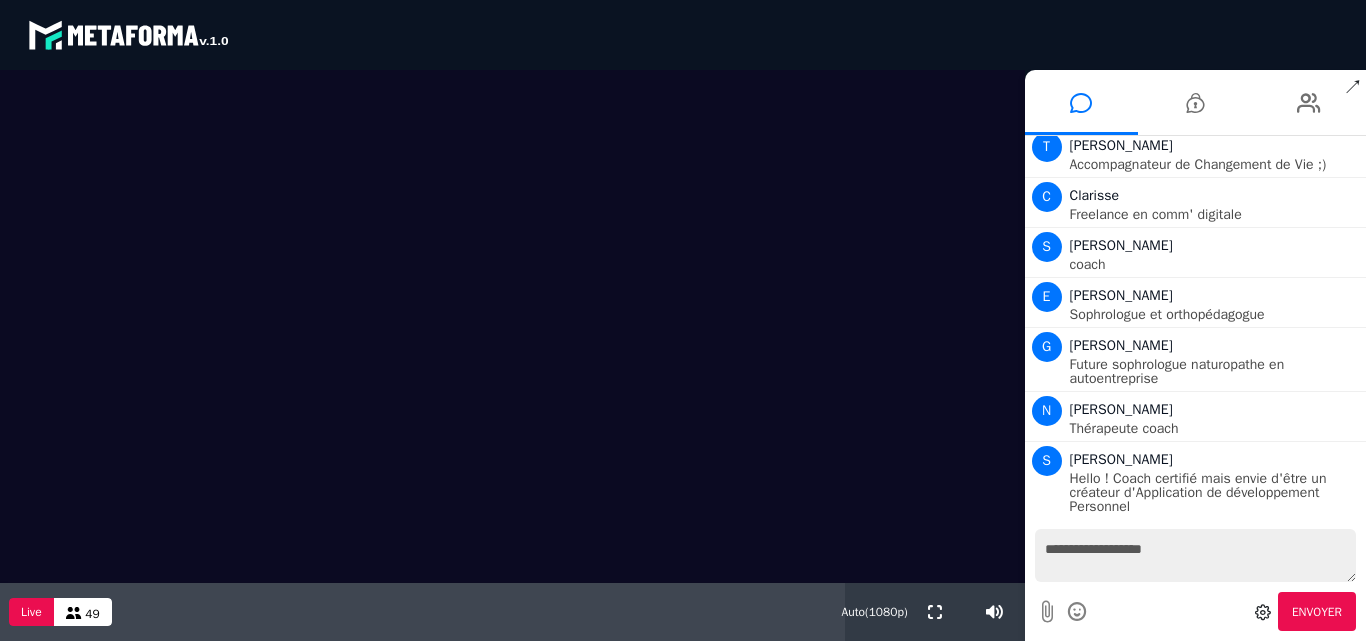 click on "**********" at bounding box center (1196, 555) 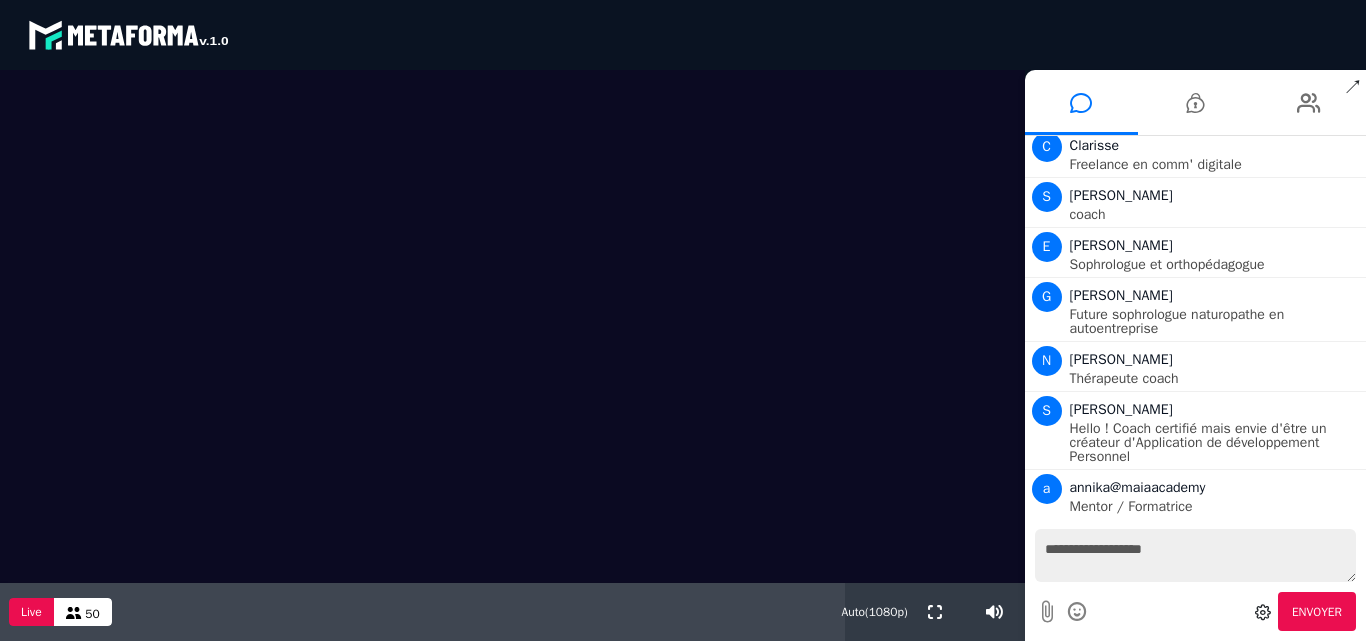 click on "**********" at bounding box center [1196, 555] 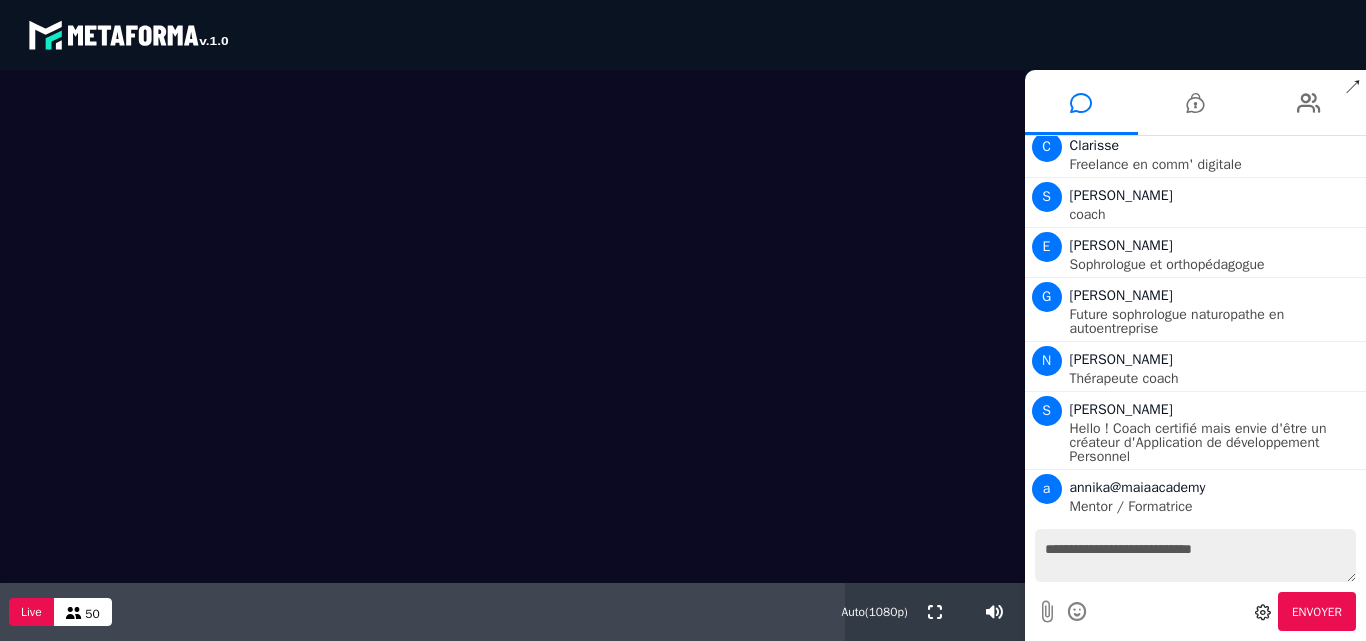 type on "**********" 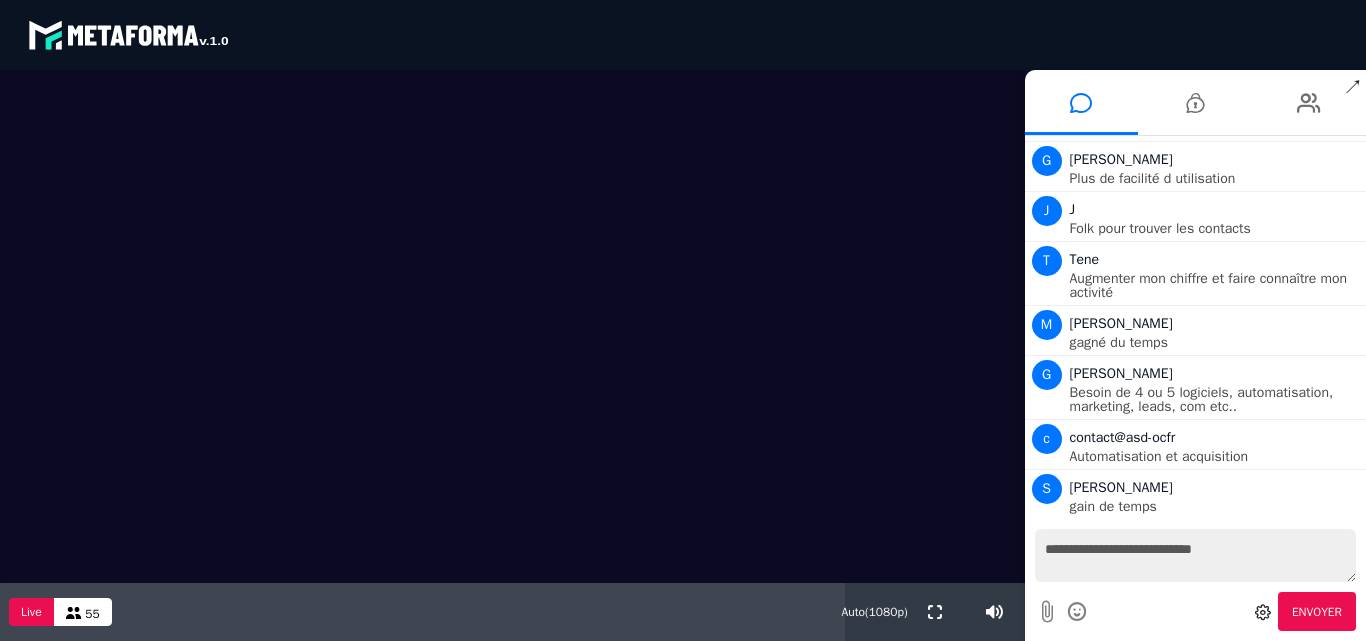 scroll, scrollTop: 3242, scrollLeft: 0, axis: vertical 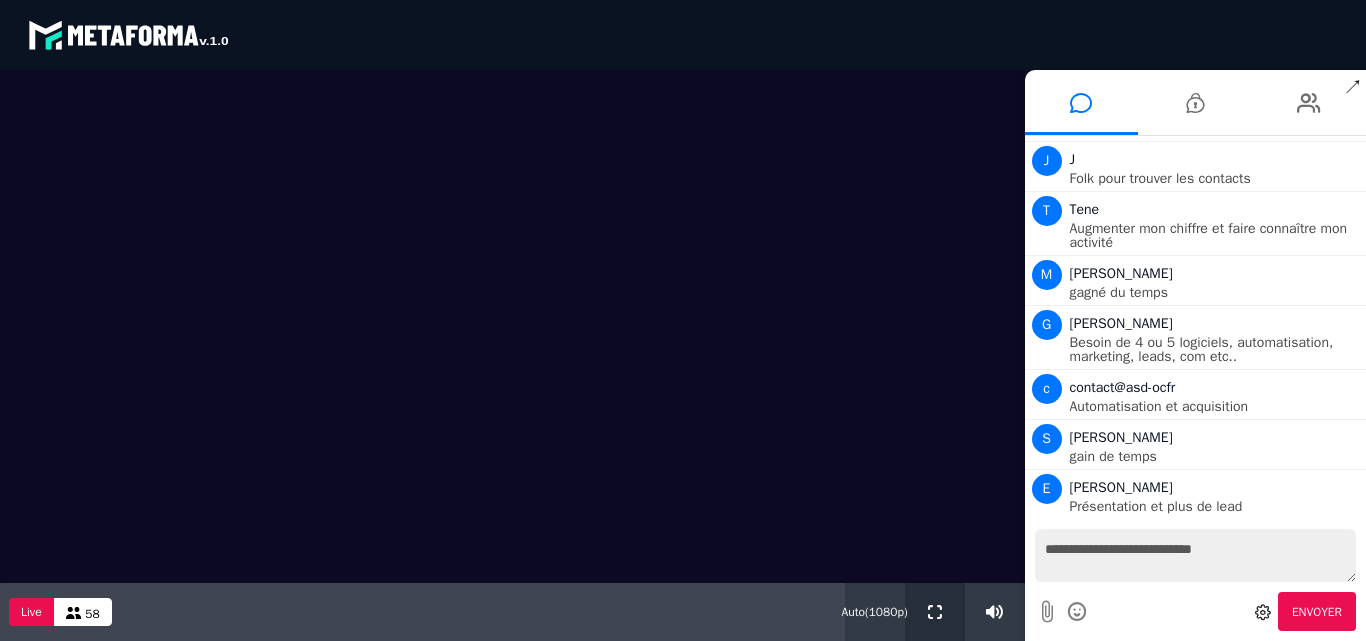click at bounding box center (935, 612) 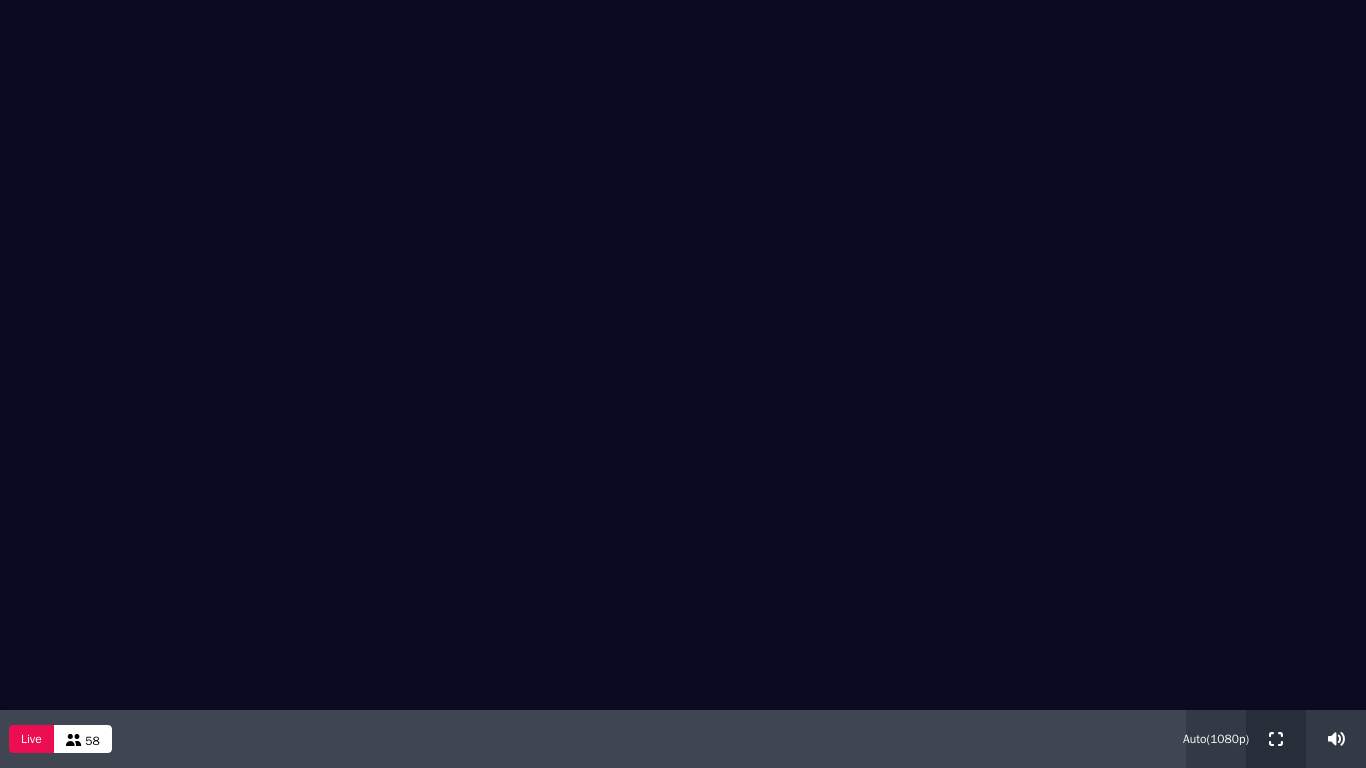 click at bounding box center [1276, 739] 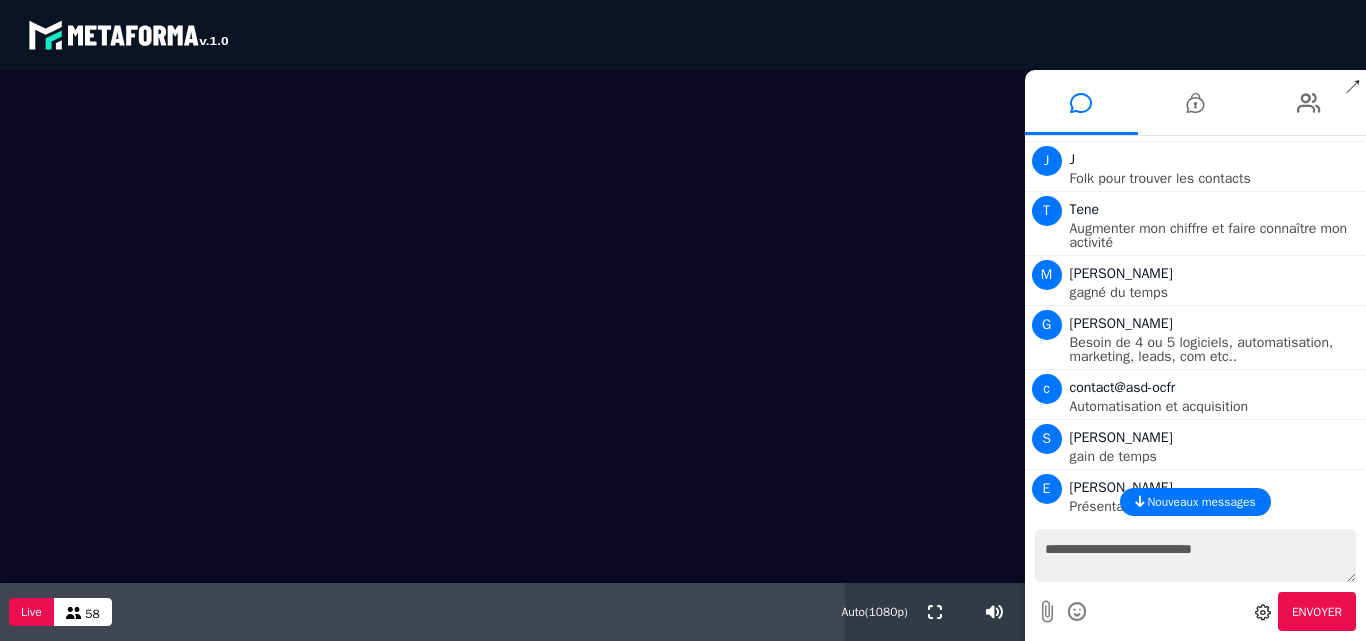 click on "Nouveaux messages" at bounding box center [1201, 502] 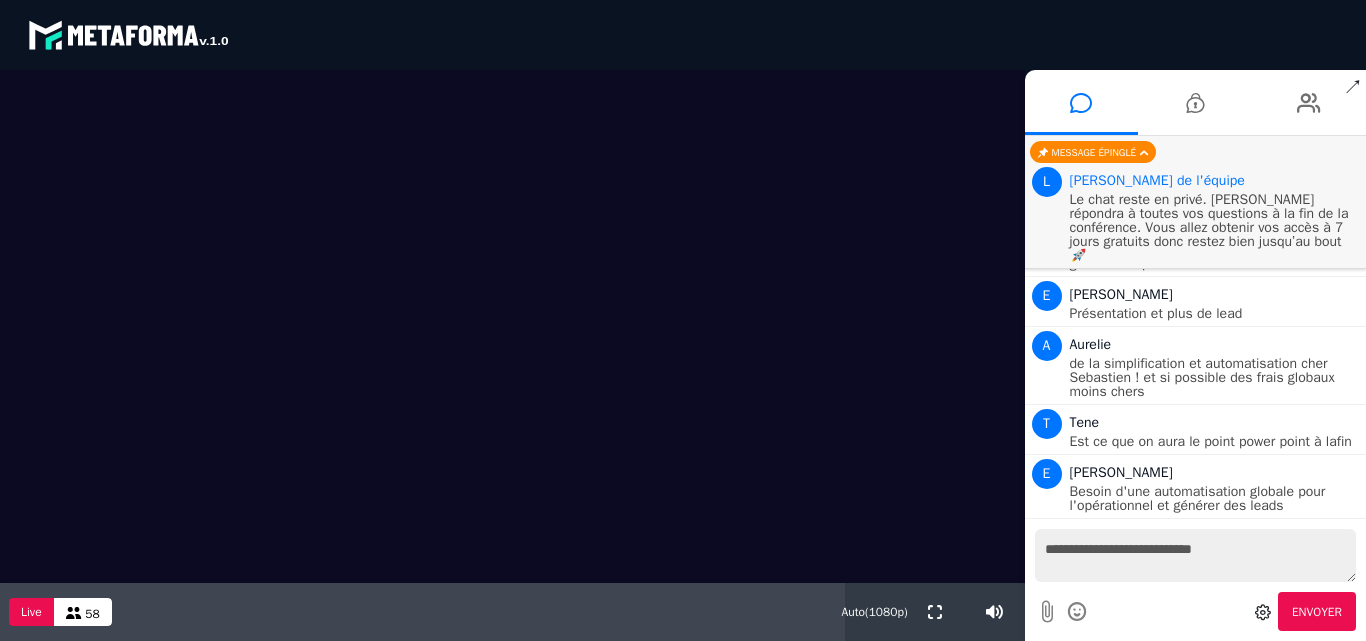 scroll, scrollTop: 3435, scrollLeft: 0, axis: vertical 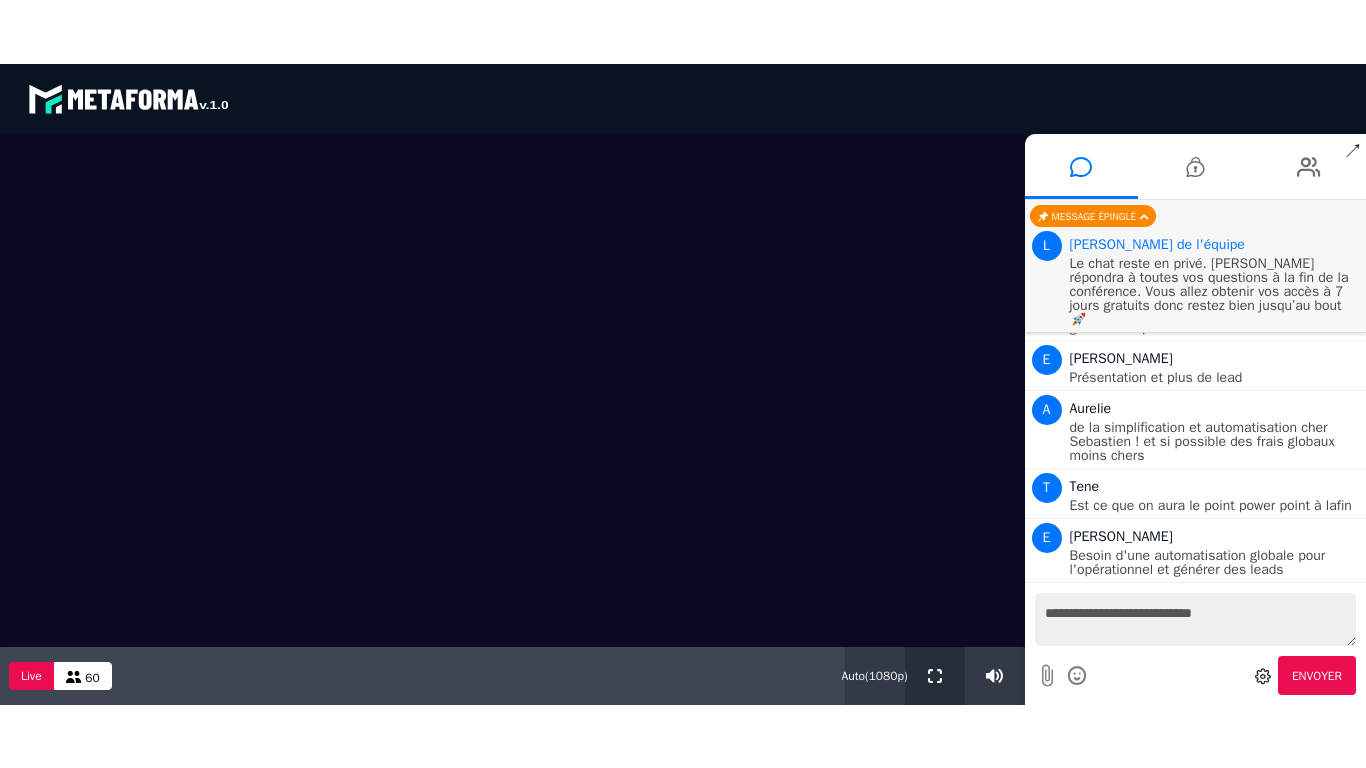 drag, startPoint x: 940, startPoint y: 680, endPoint x: 940, endPoint y: 767, distance: 87 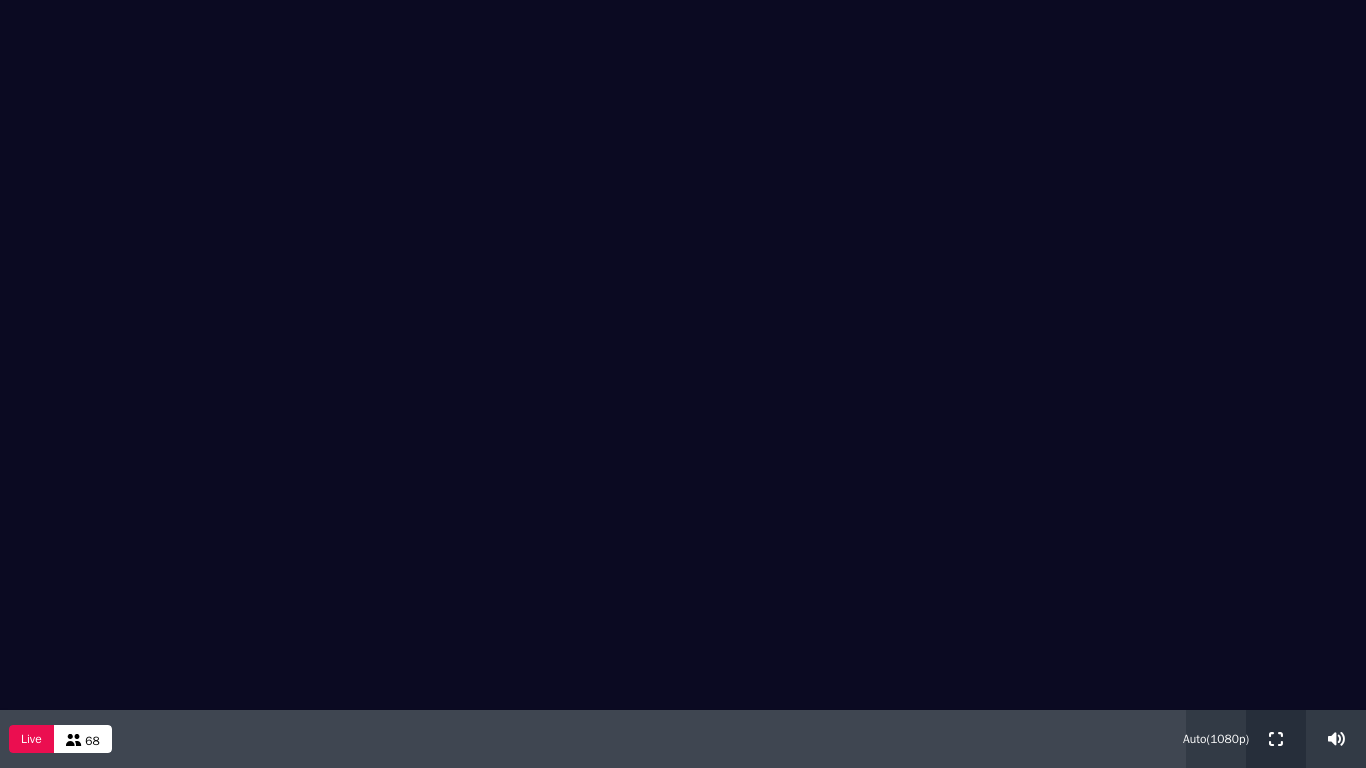 click at bounding box center [1276, 739] 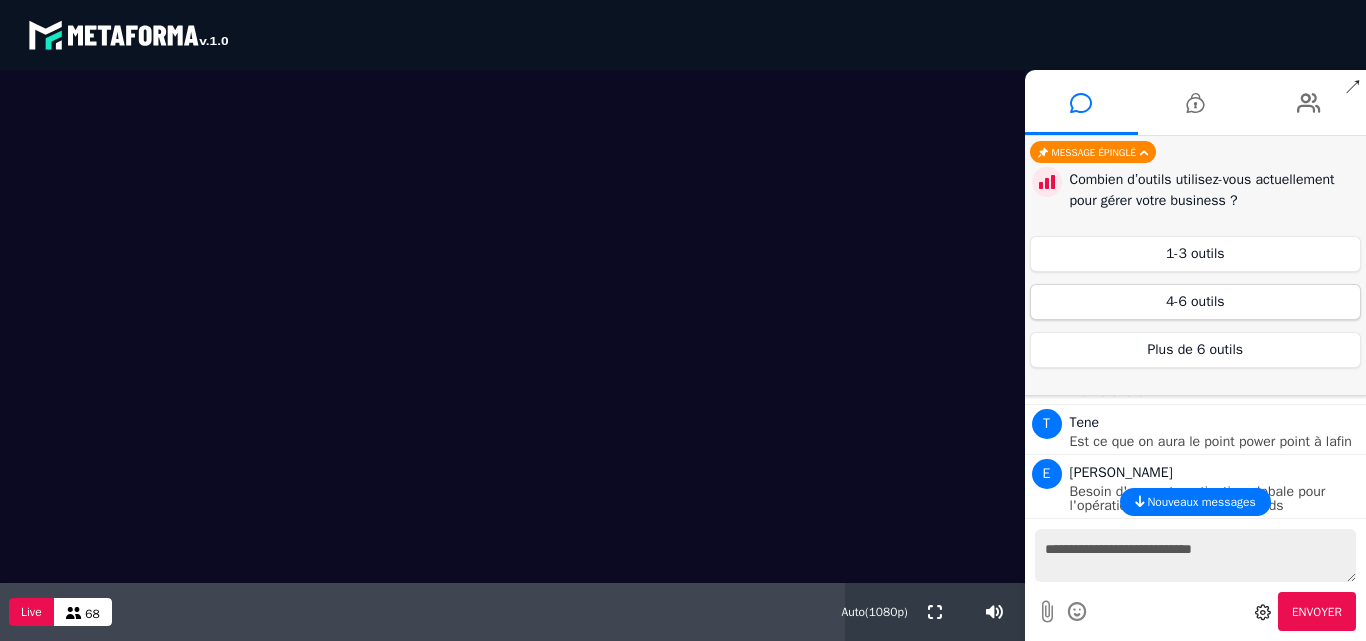 click on "4-6 outils" at bounding box center (1196, 302) 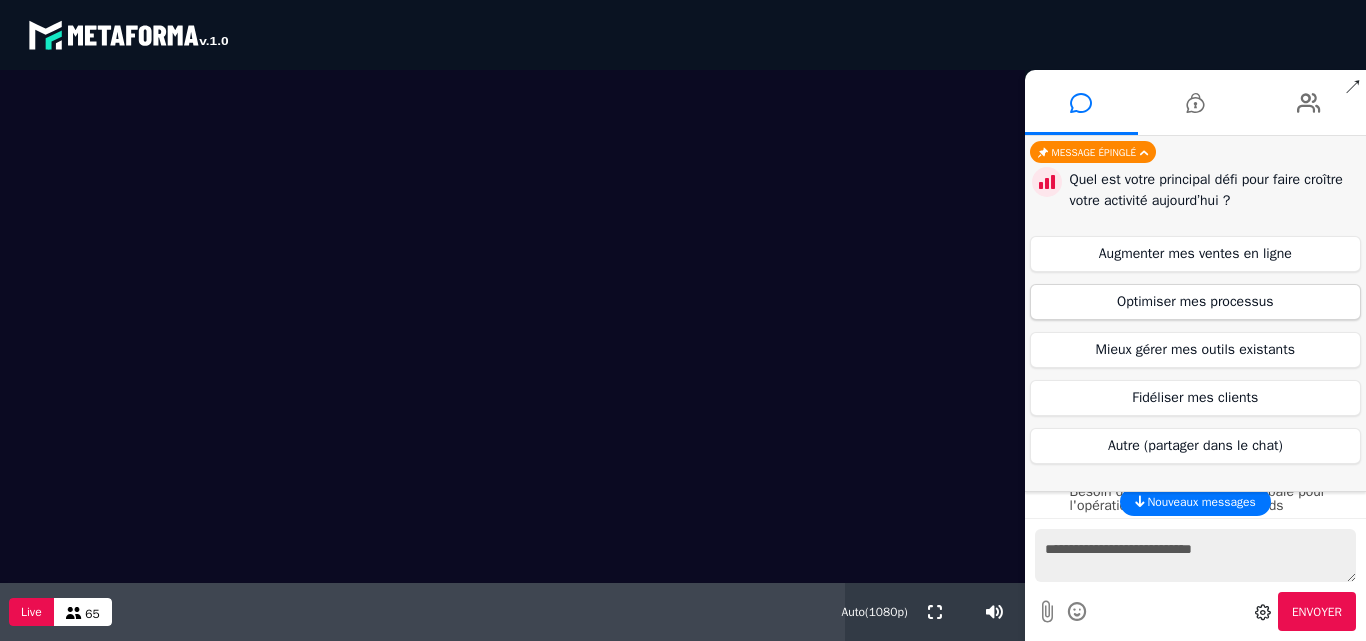 click on "Optimiser mes processus" at bounding box center (1196, 302) 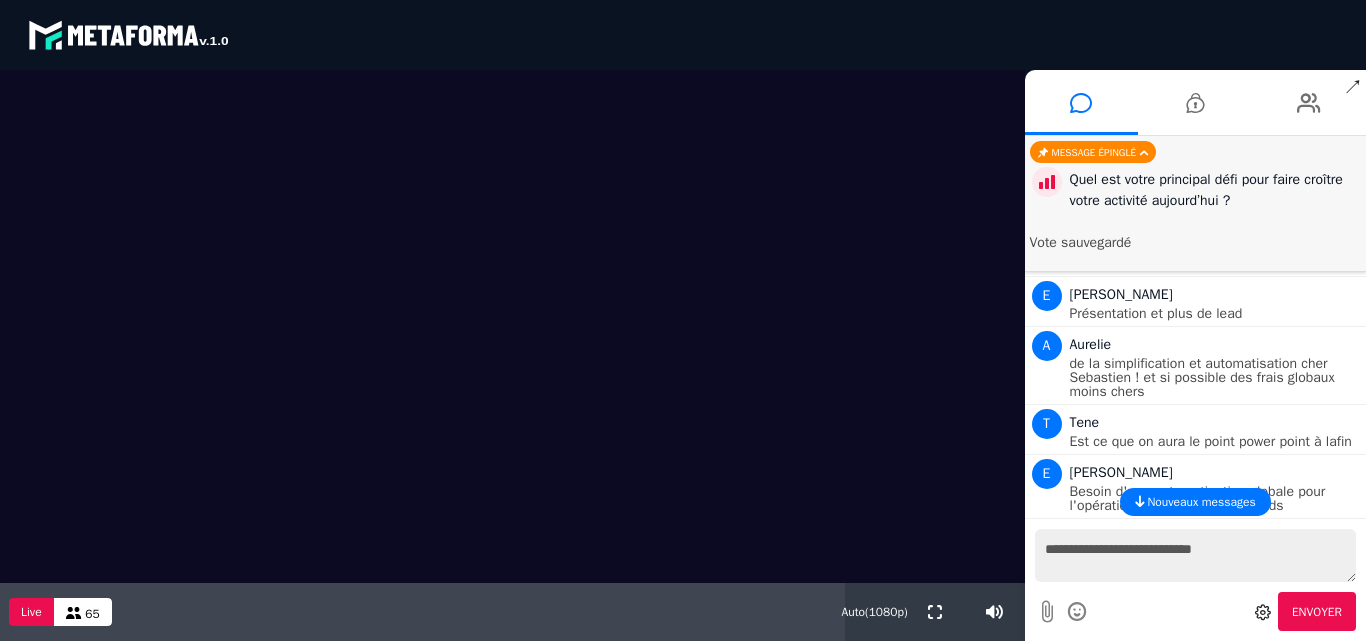 click on "Nouveaux messages" at bounding box center [1201, 502] 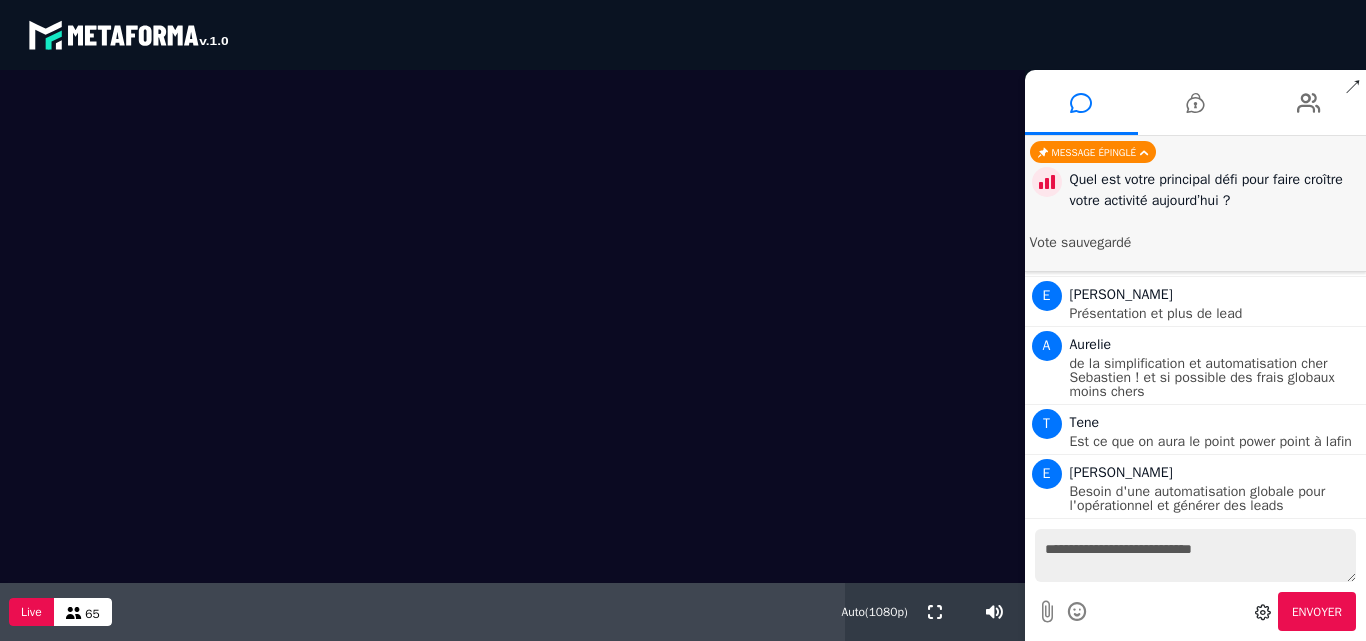 scroll, scrollTop: 3527, scrollLeft: 0, axis: vertical 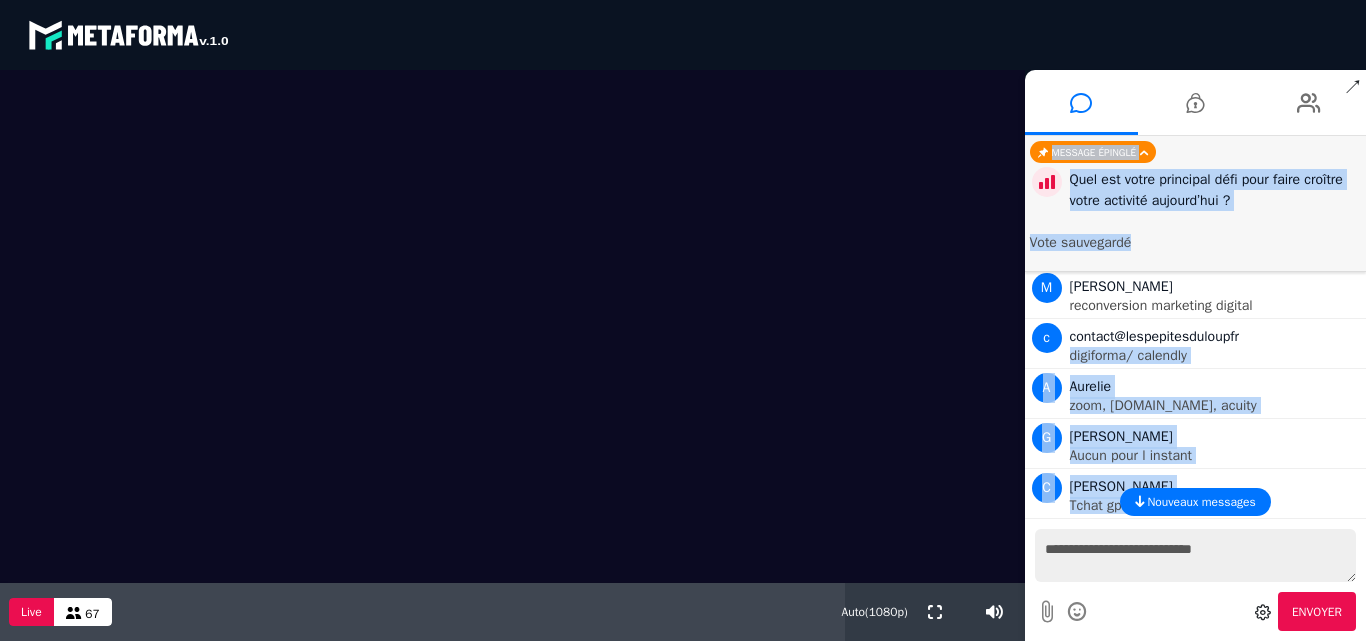drag, startPoint x: 1360, startPoint y: 324, endPoint x: 1363, endPoint y: 247, distance: 77.05842 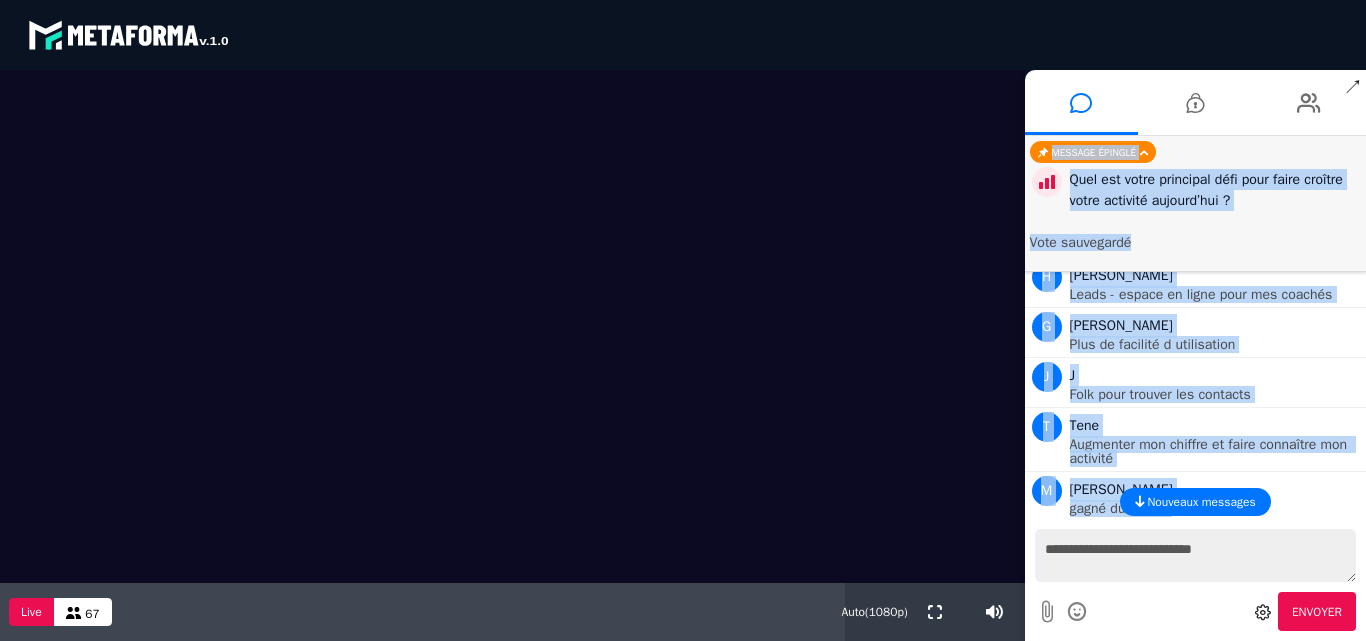 scroll, scrollTop: 3527, scrollLeft: 0, axis: vertical 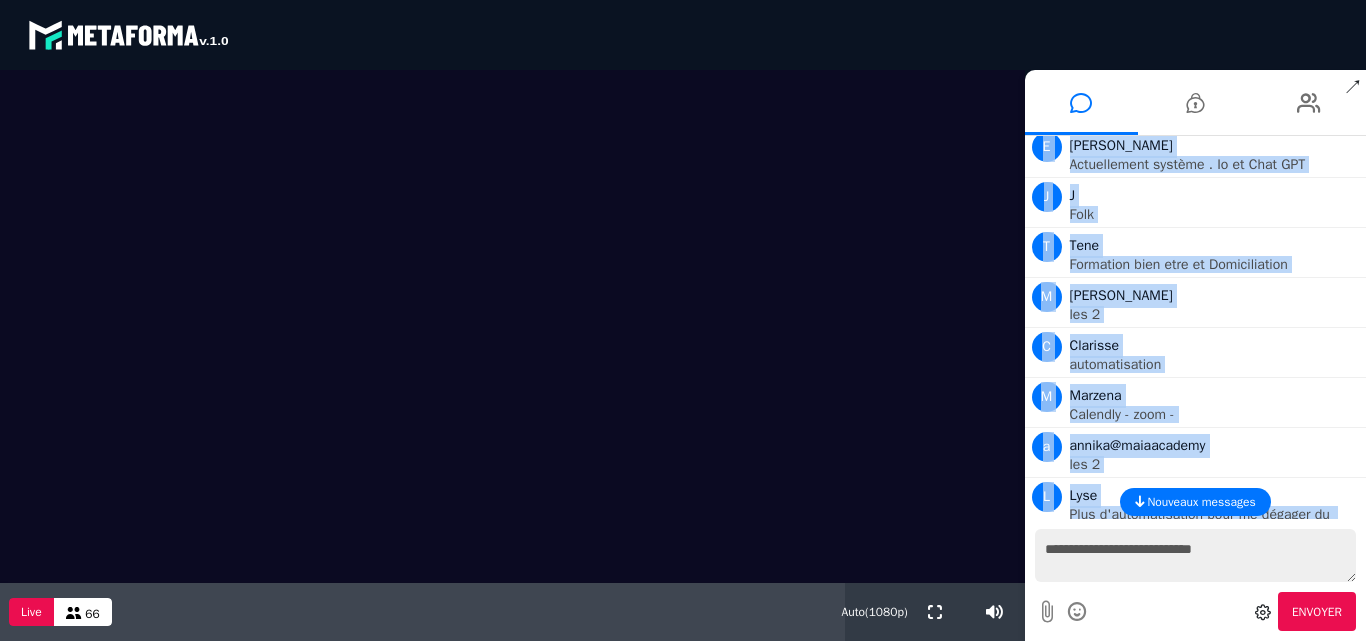 click on "Nouveaux messages" at bounding box center [1201, 502] 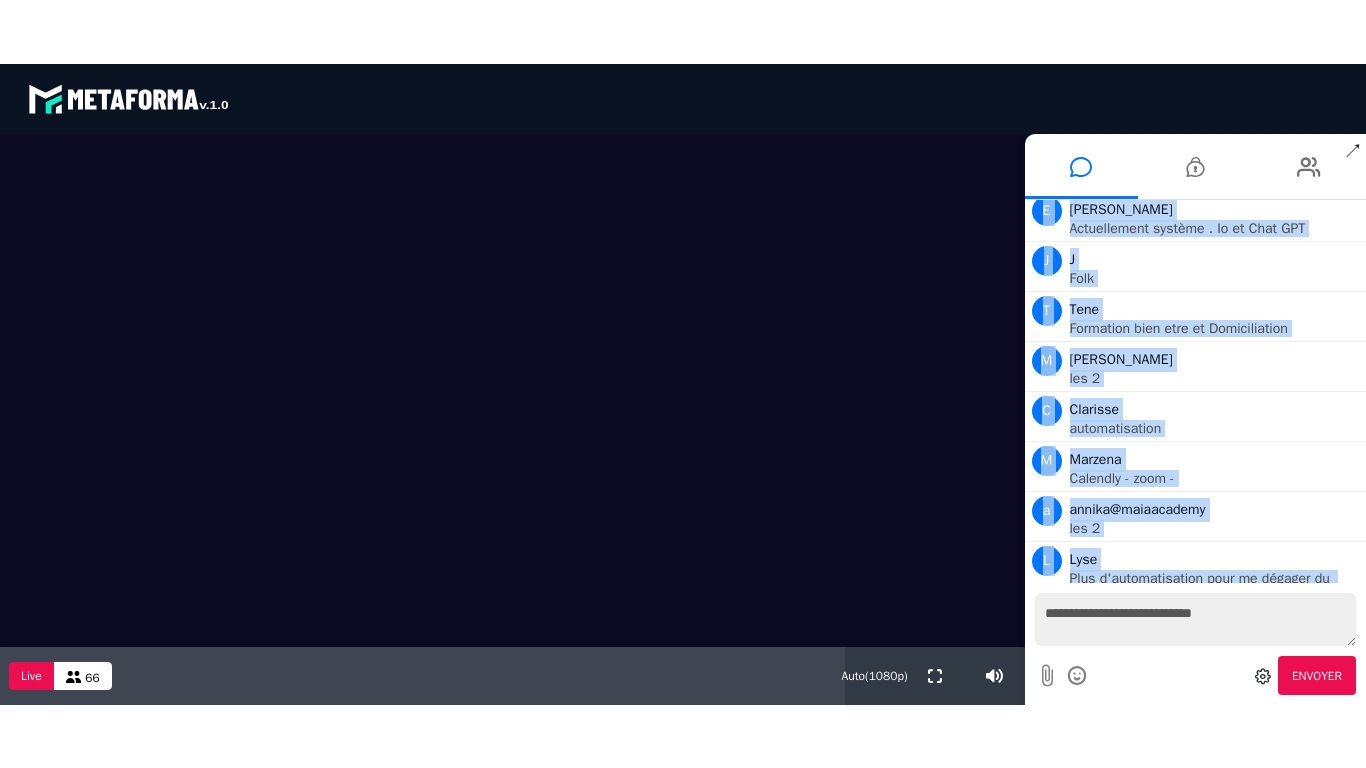 scroll, scrollTop: 3527, scrollLeft: 0, axis: vertical 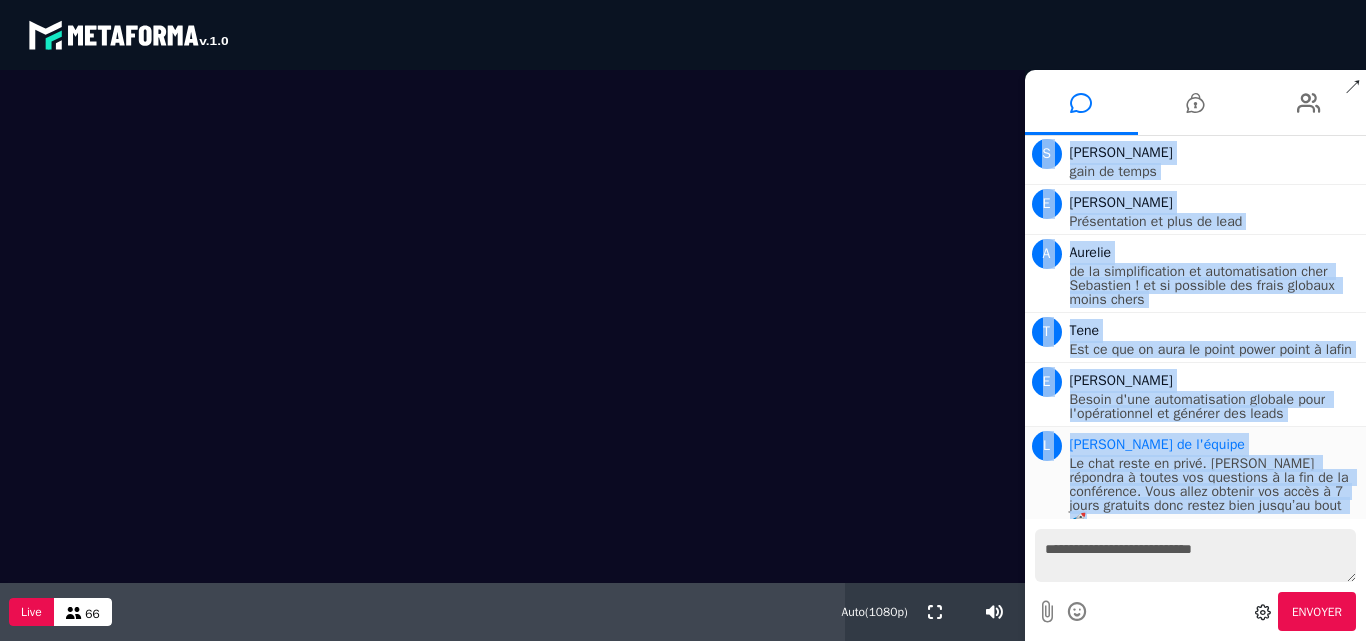 click on "Le chat reste en privé. [PERSON_NAME] répondra à toutes vos questions à la fin de la conférence. Vous allez obtenir vos accès à 7 jours gratuits donc restez bien jusqu’au bout 🚀" at bounding box center [1216, 492] 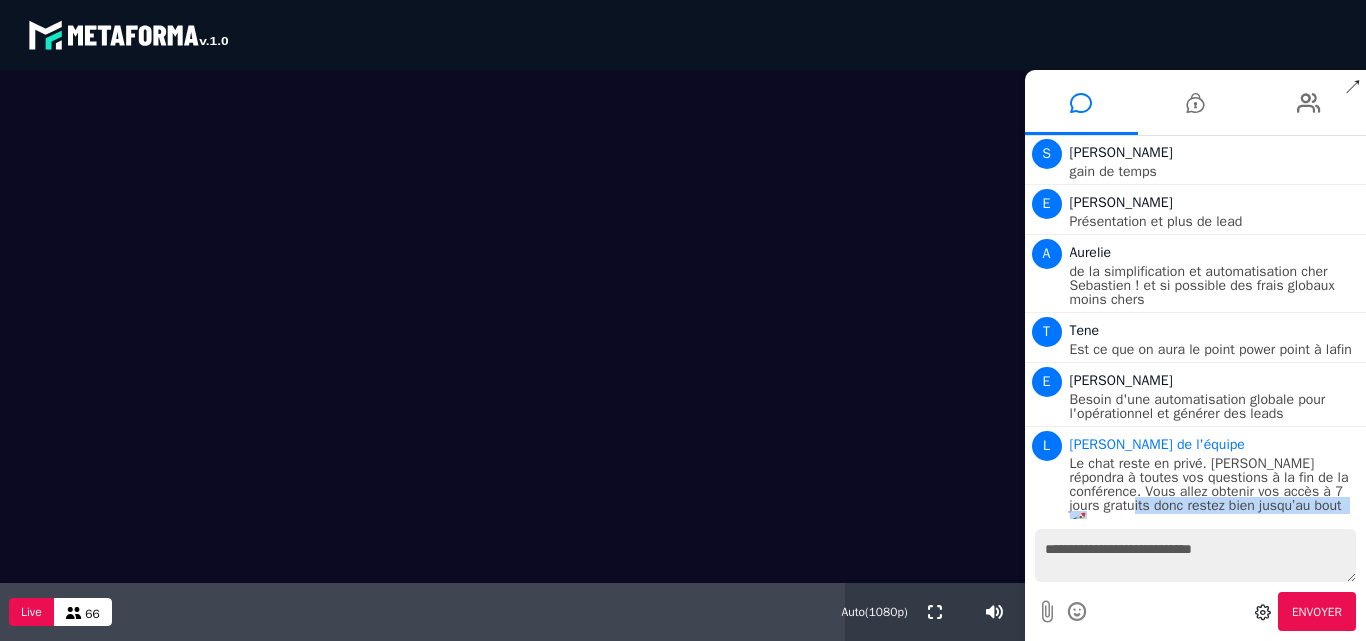 drag, startPoint x: 1365, startPoint y: 495, endPoint x: 1365, endPoint y: 521, distance: 26 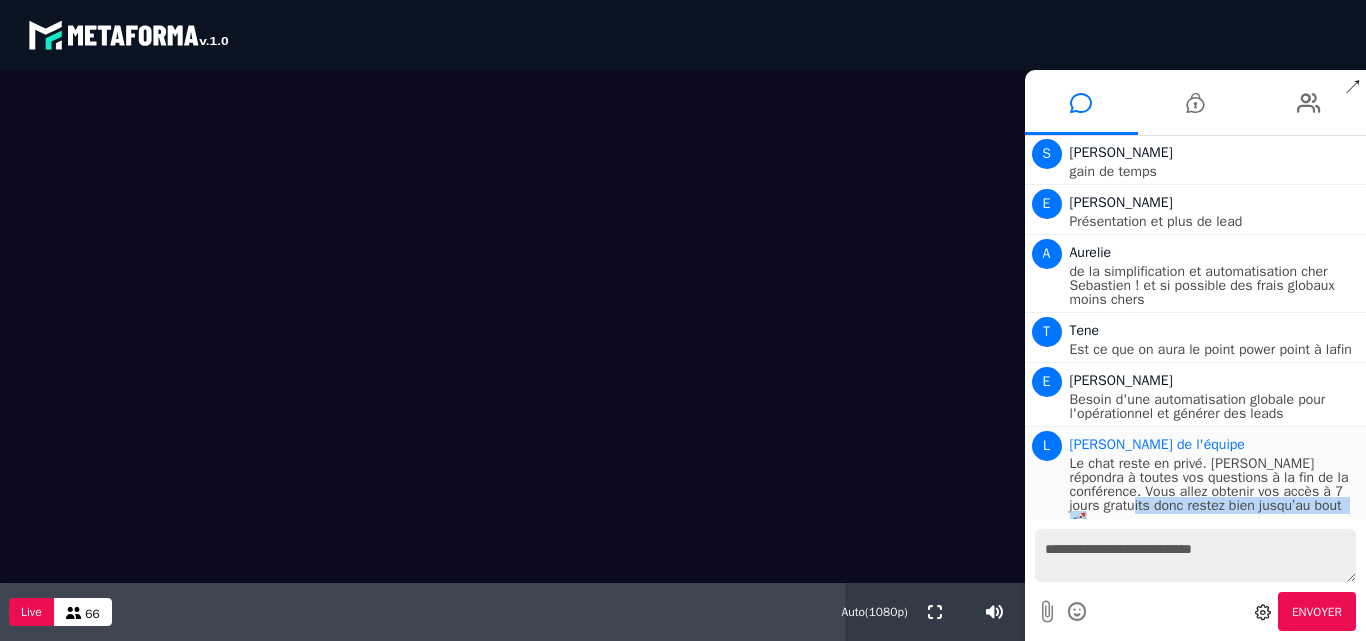 click on "Le chat reste en privé. [PERSON_NAME] répondra à toutes vos questions à la fin de la conférence. Vous allez obtenir vos accès à 7 jours gratuits donc restez bien jusqu’au bout 🚀" at bounding box center (1216, 492) 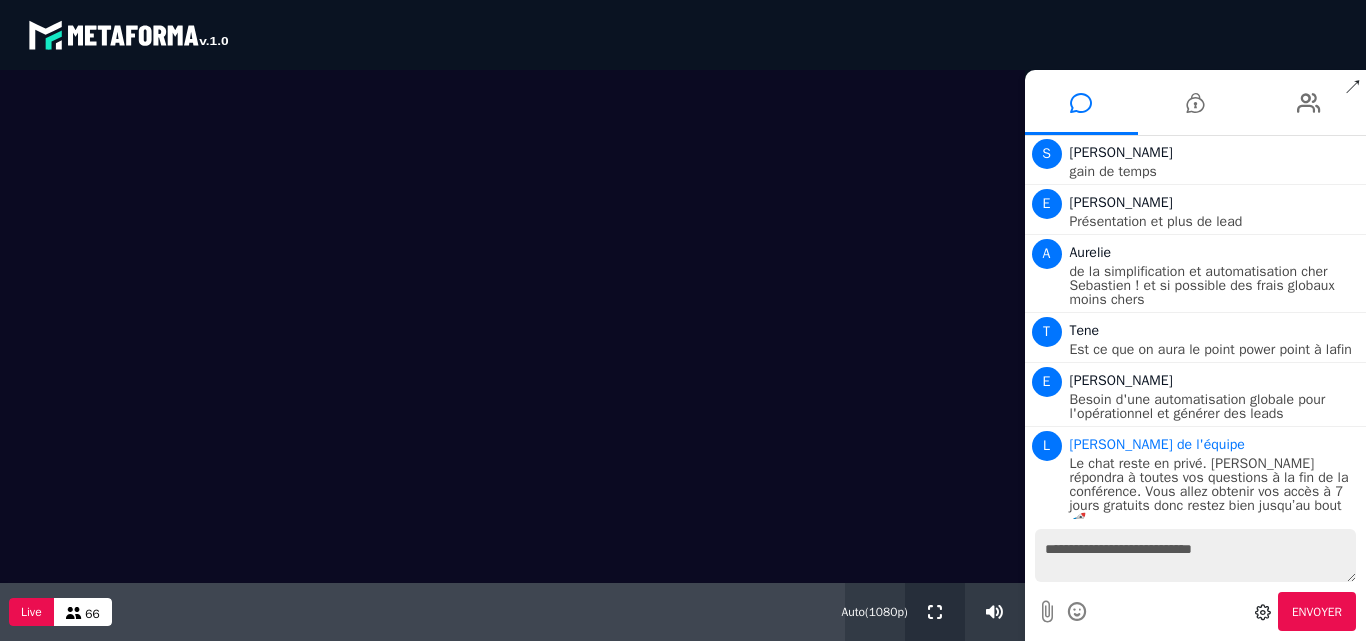 click at bounding box center (935, 612) 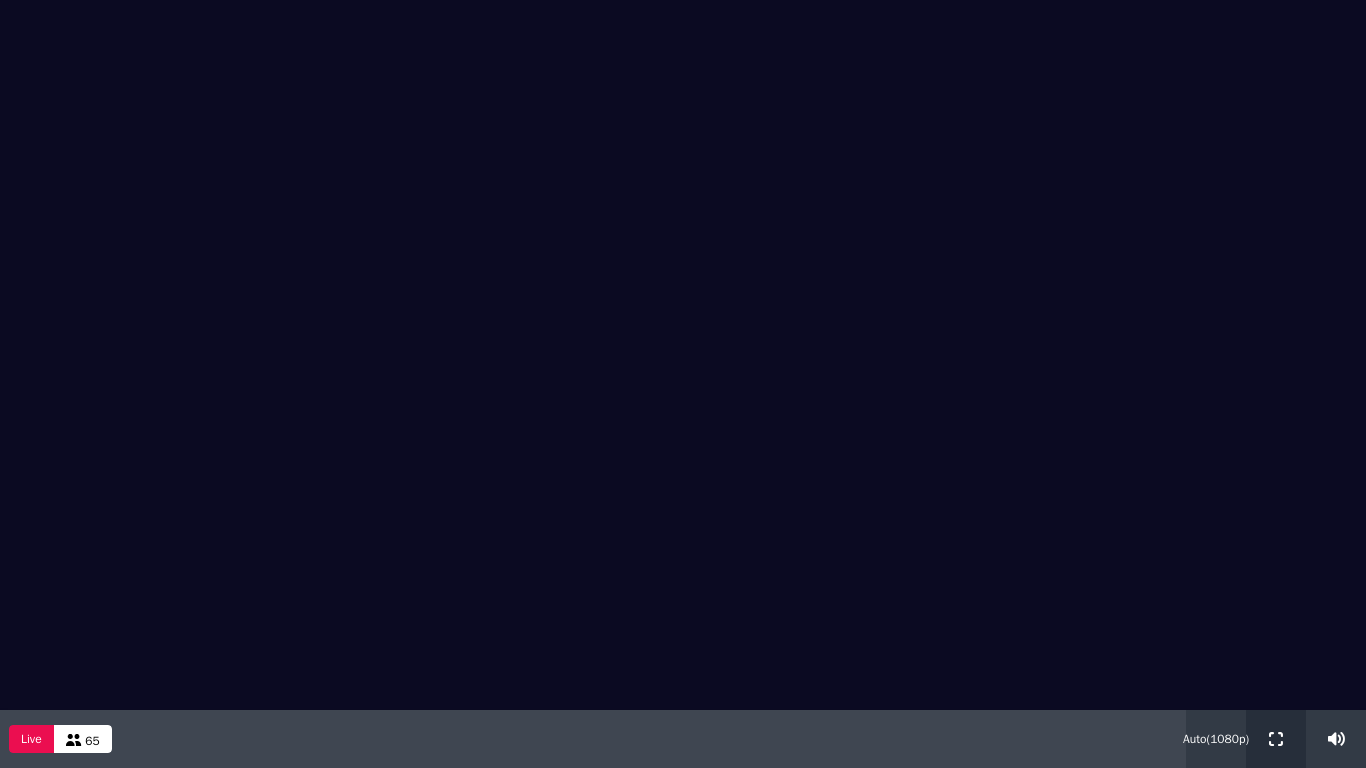 click at bounding box center [1276, 739] 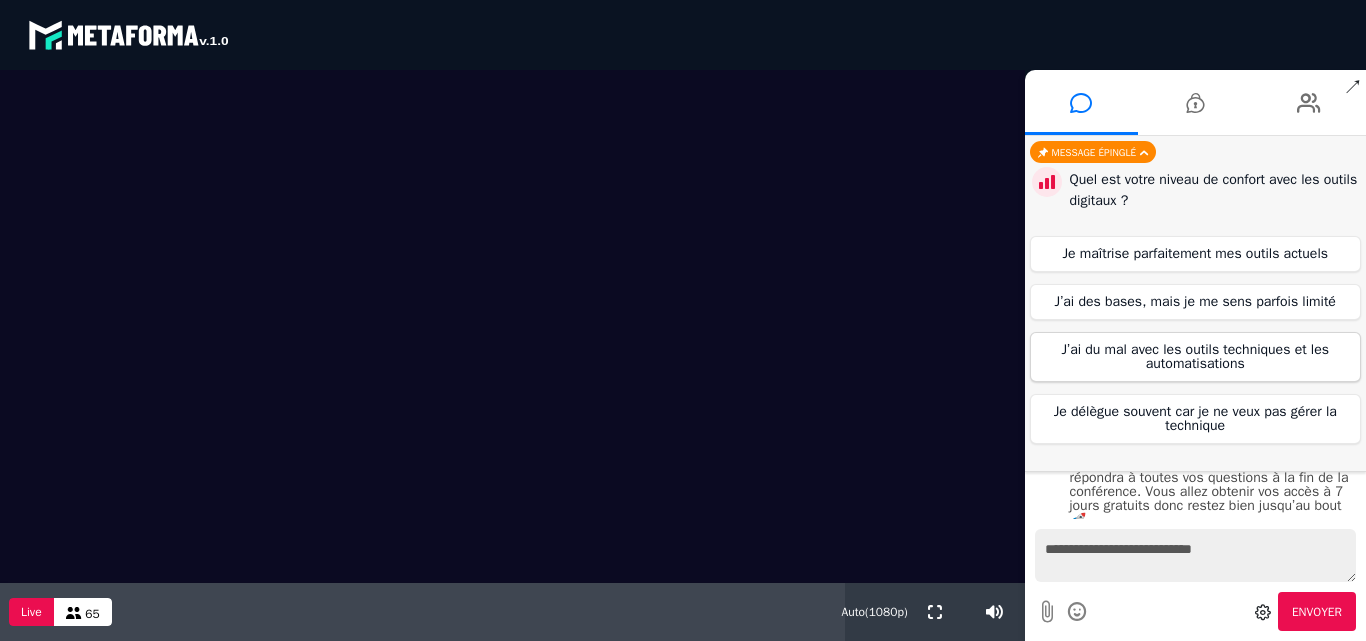click on "J’ai du mal avec les outils techniques et les automatisations" at bounding box center (1196, 357) 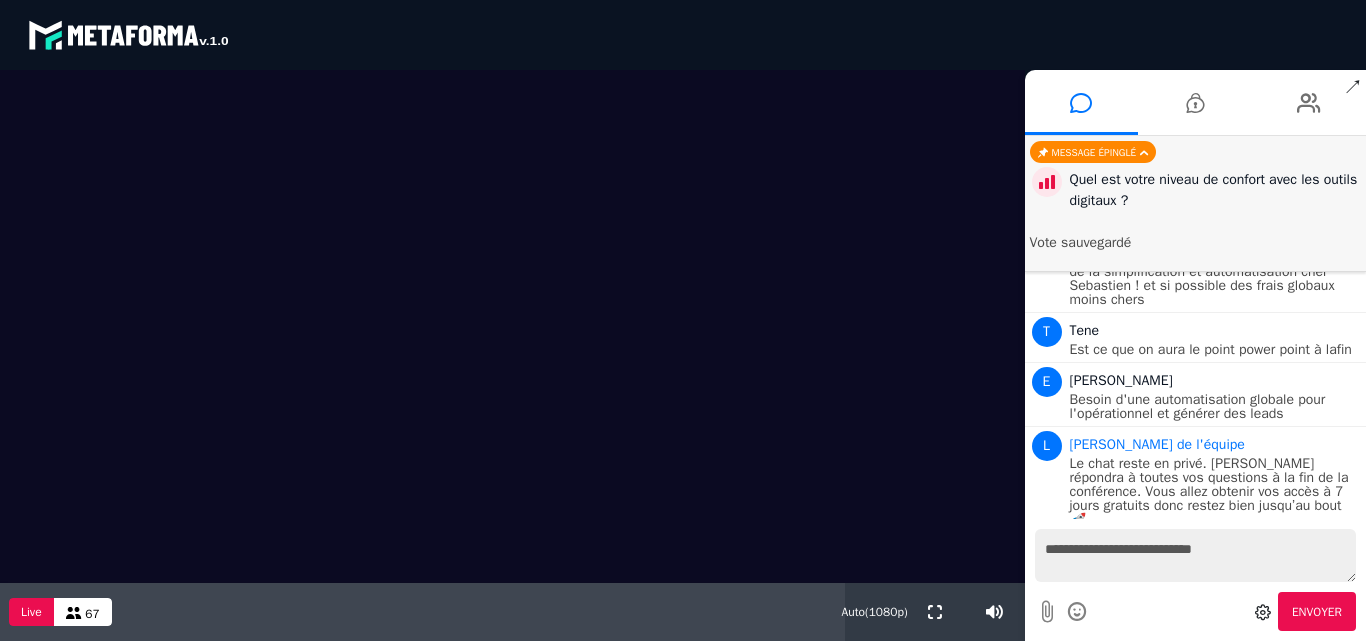 click at bounding box center (512, 326) 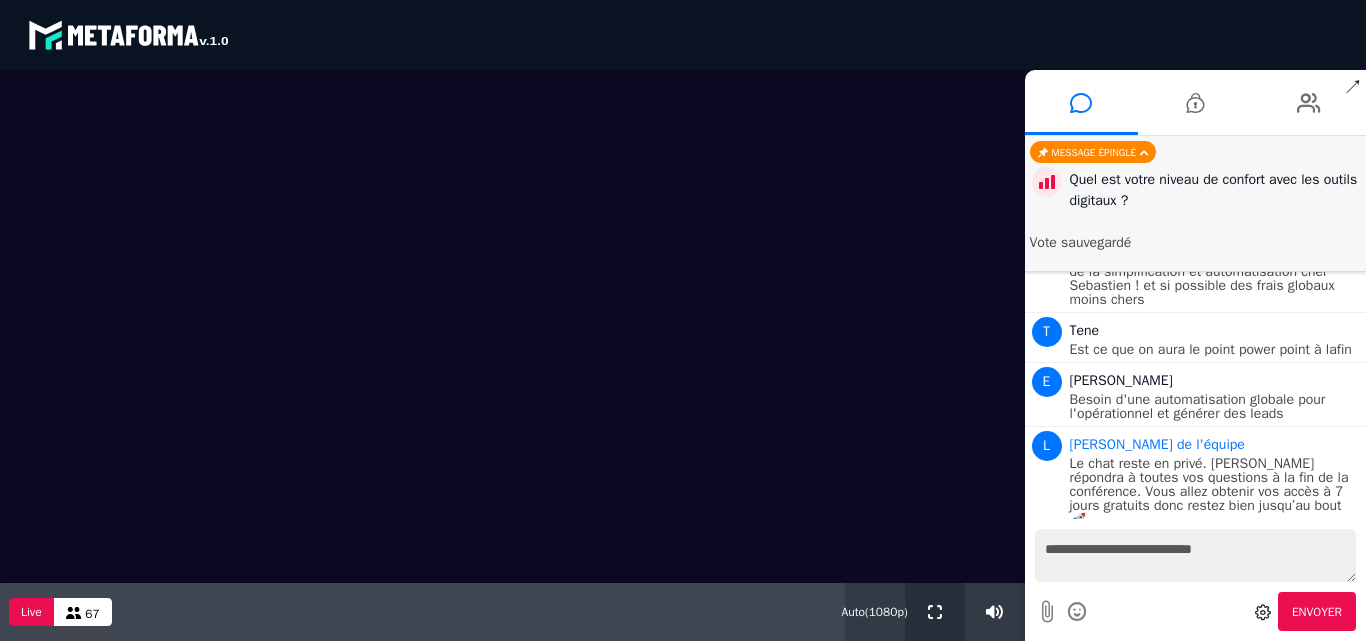 click at bounding box center [935, 612] 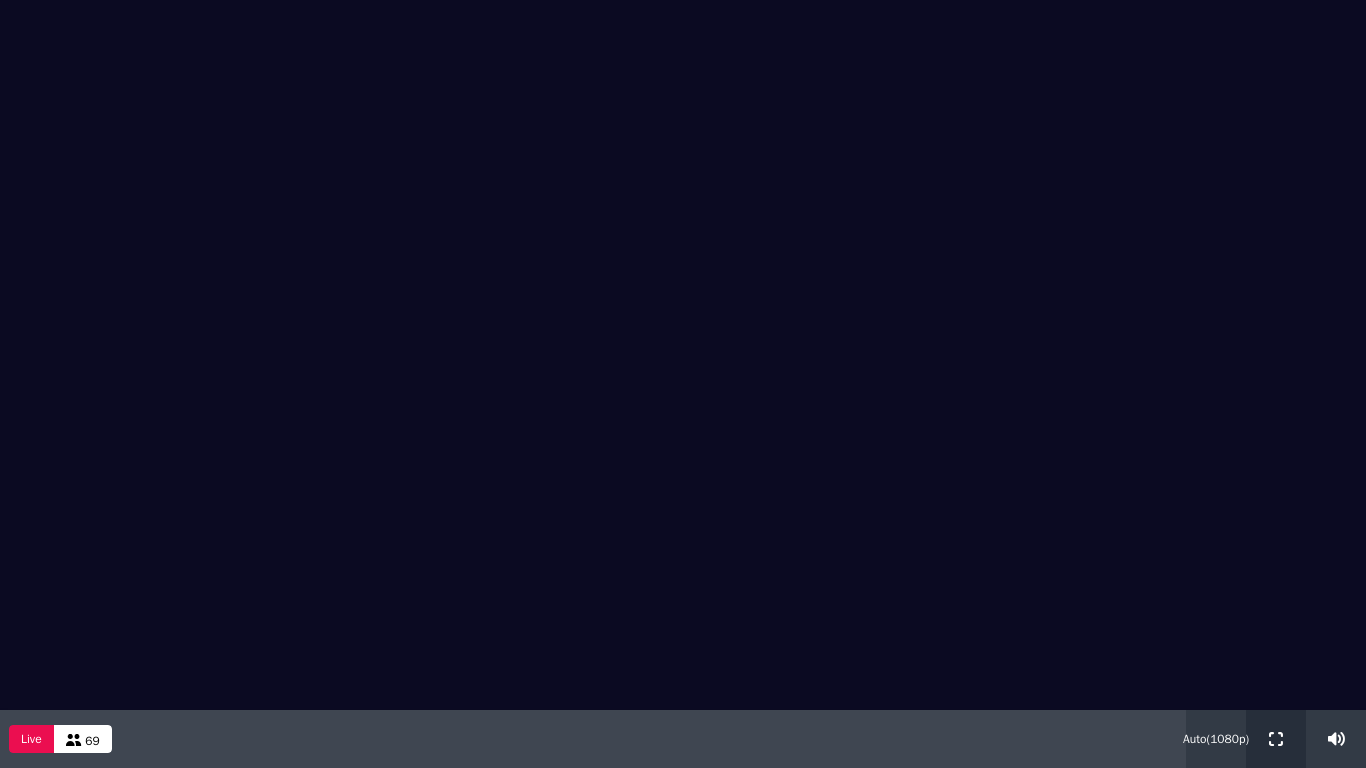 click at bounding box center [1276, 739] 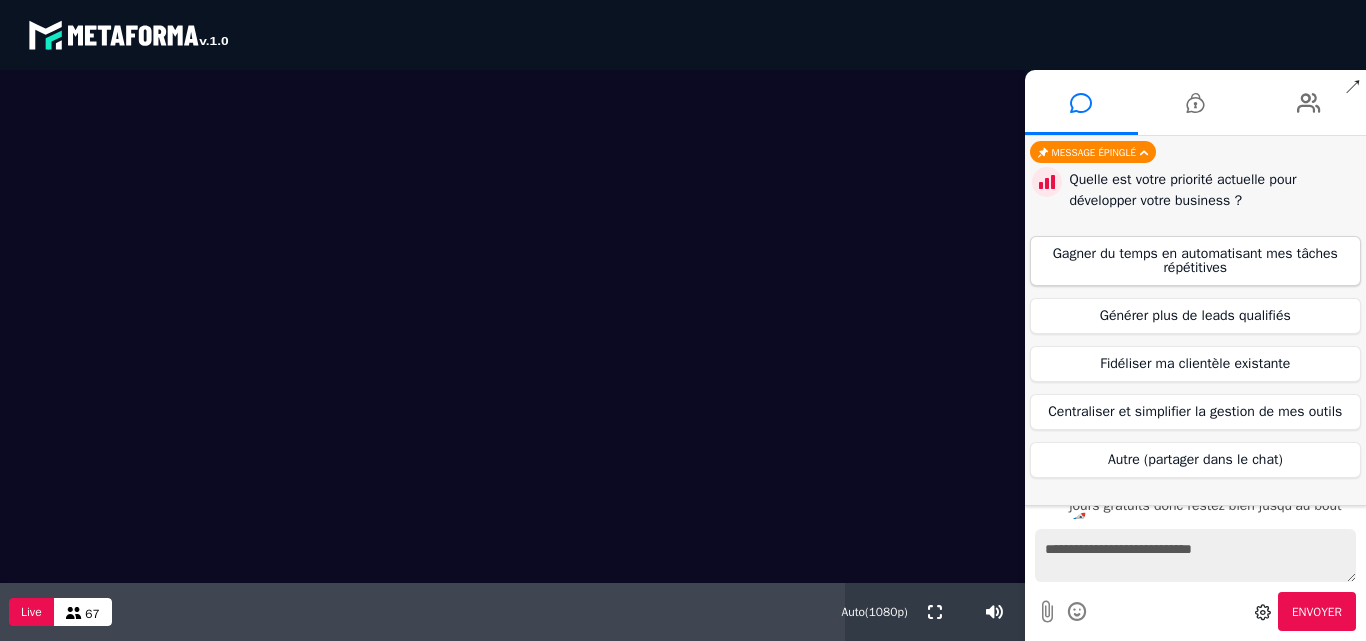 click on "Gagner du temps en automatisant mes tâches répétitives" at bounding box center [1196, 261] 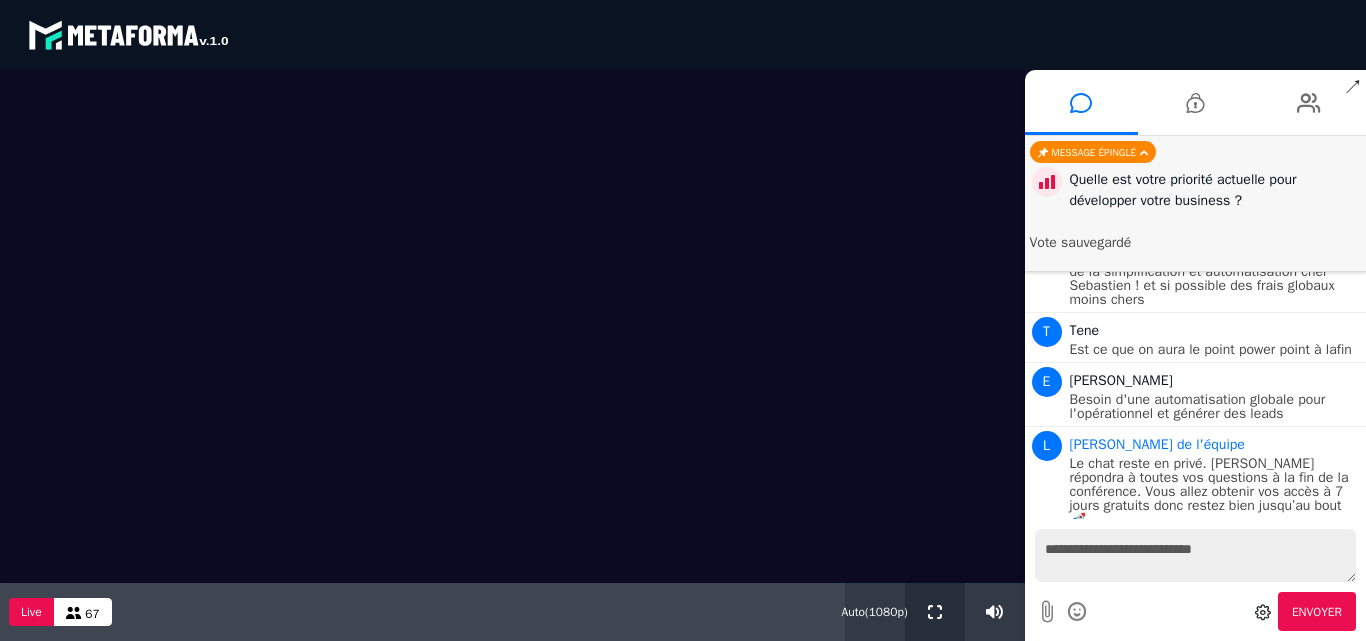 click at bounding box center [935, 612] 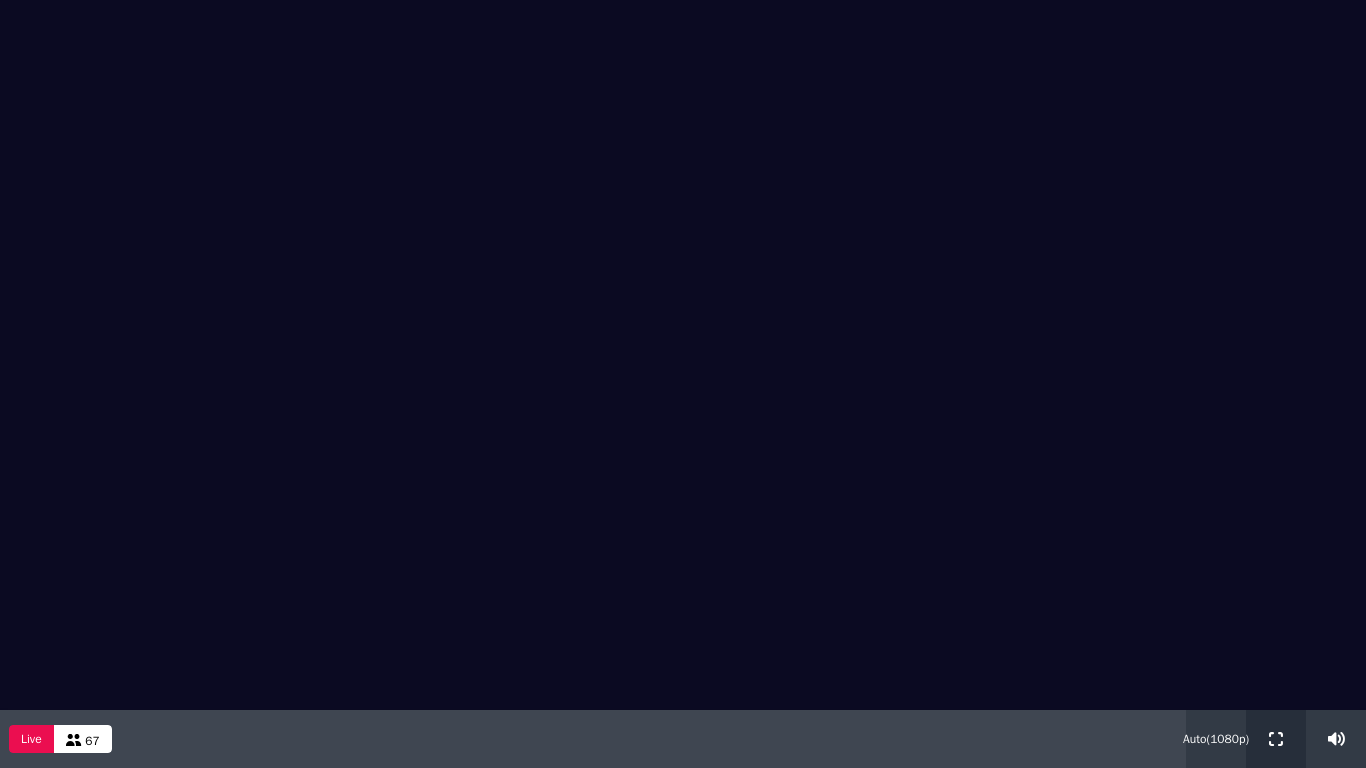 click at bounding box center [1276, 739] 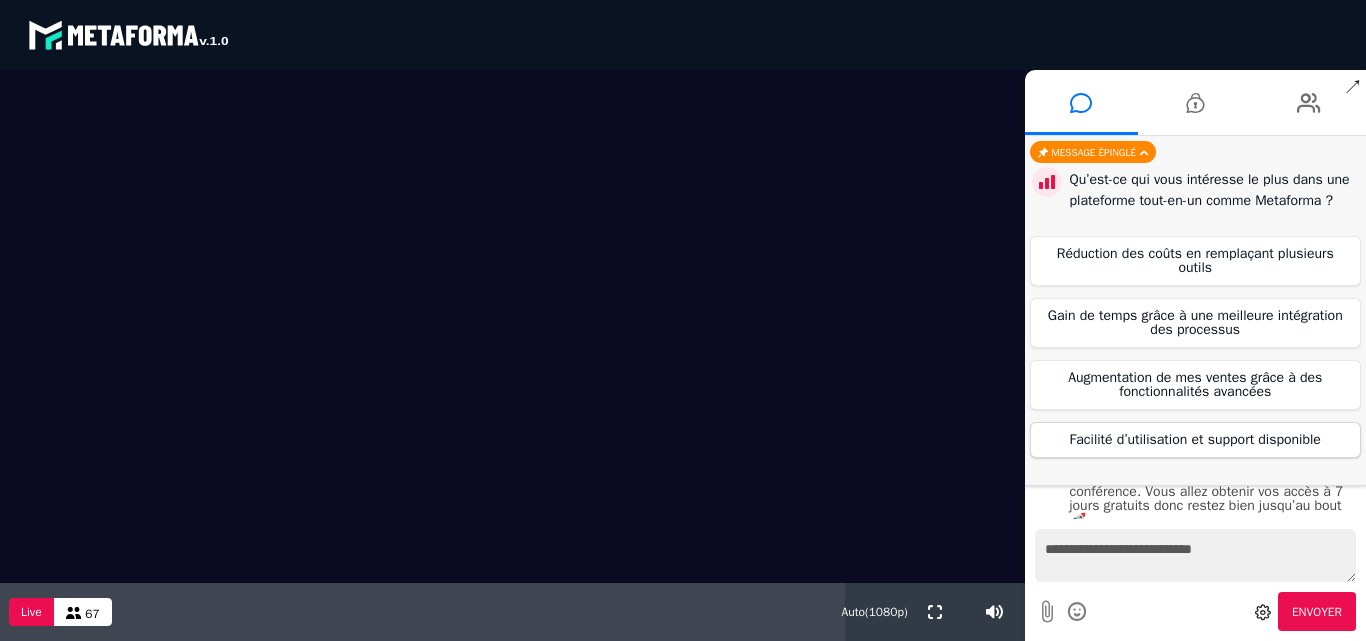 click on "Facilité d’utilisation et support disponible" at bounding box center [1196, 440] 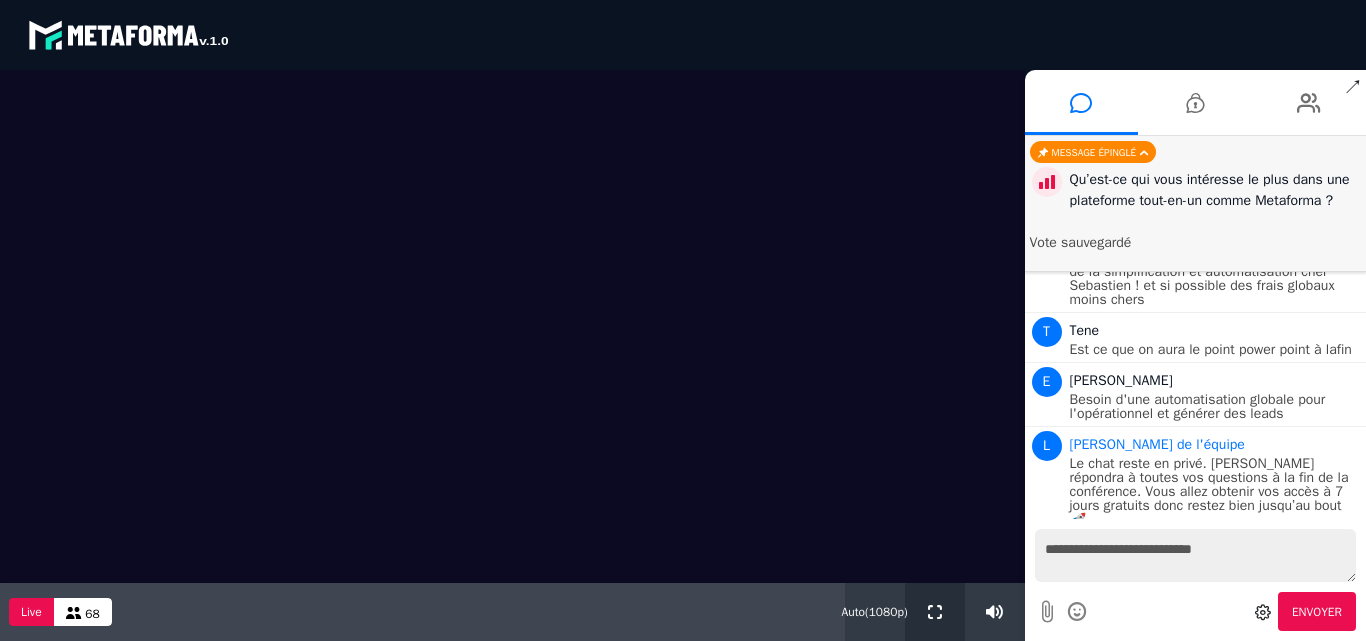 click at bounding box center (935, 612) 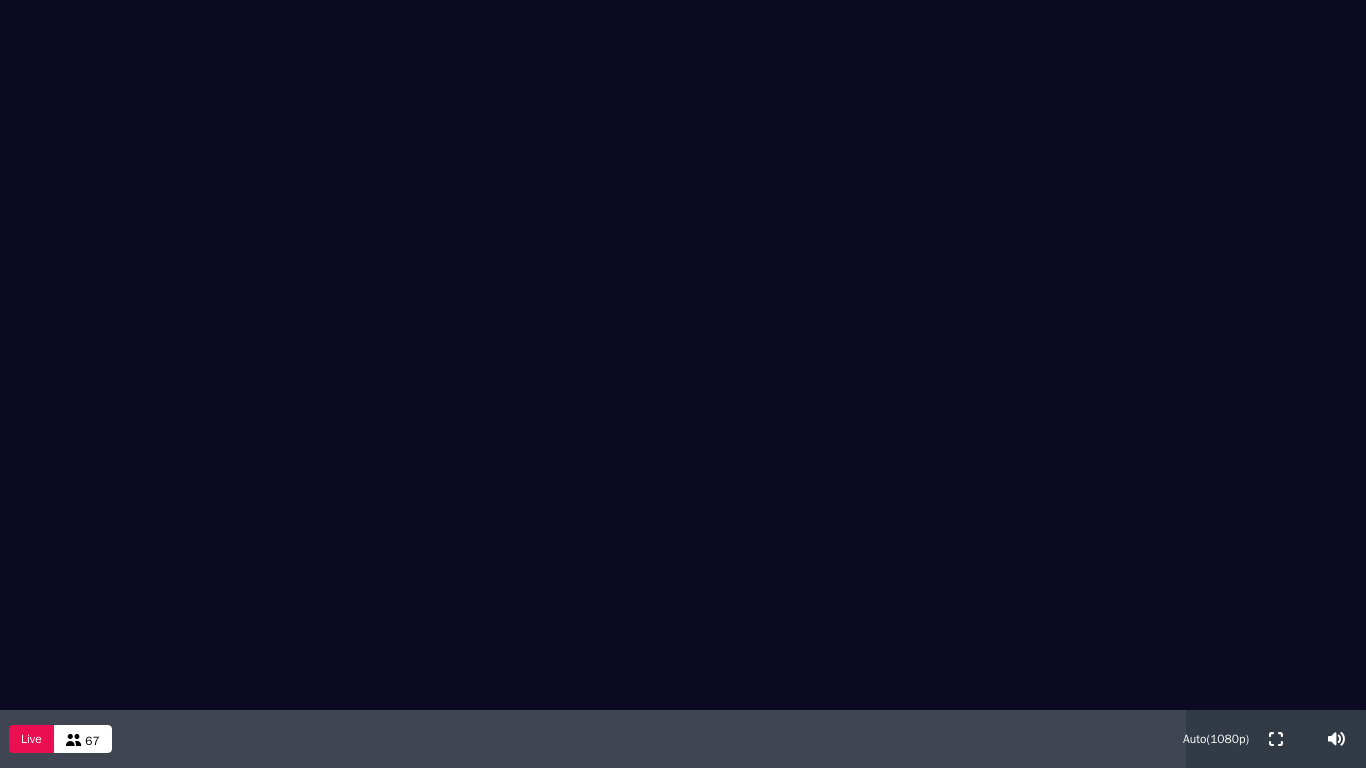 drag, startPoint x: 1016, startPoint y: 545, endPoint x: 911, endPoint y: 560, distance: 106.06602 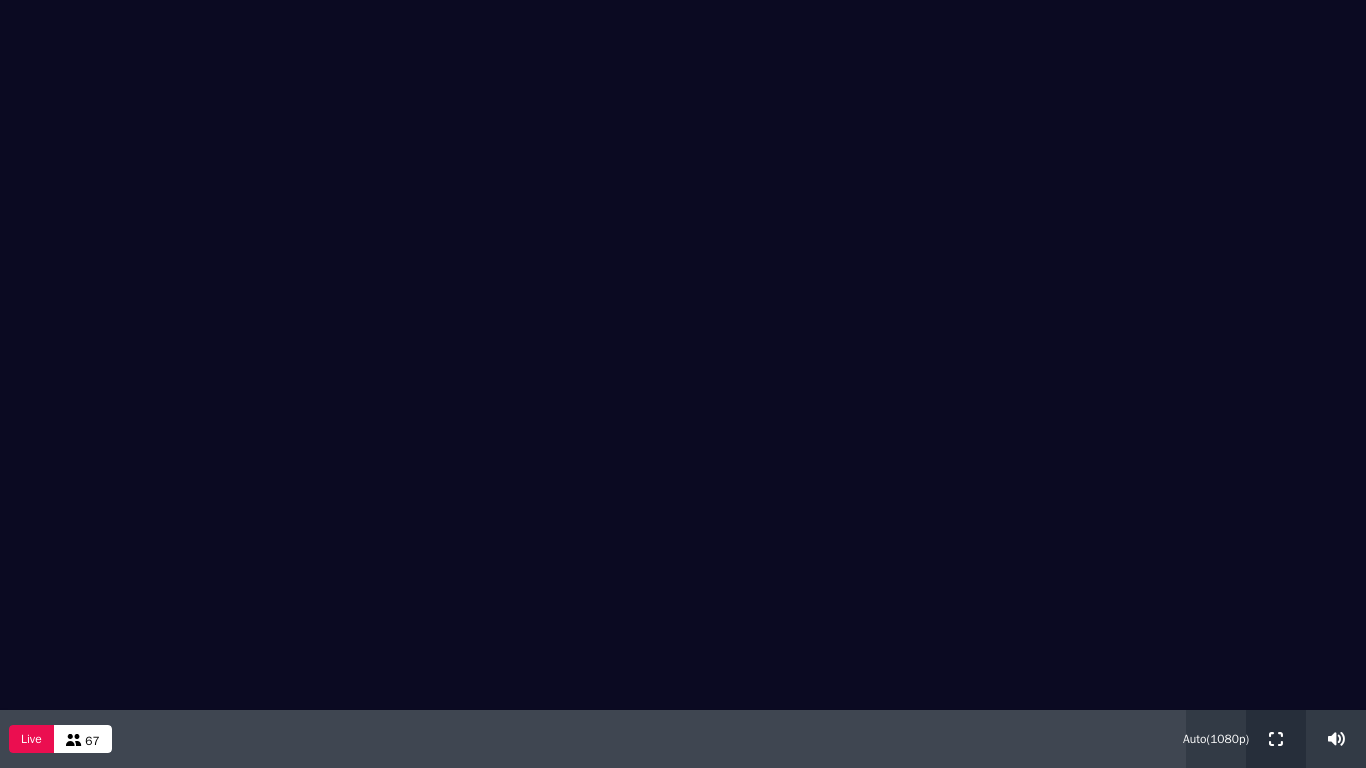 click at bounding box center [1276, 739] 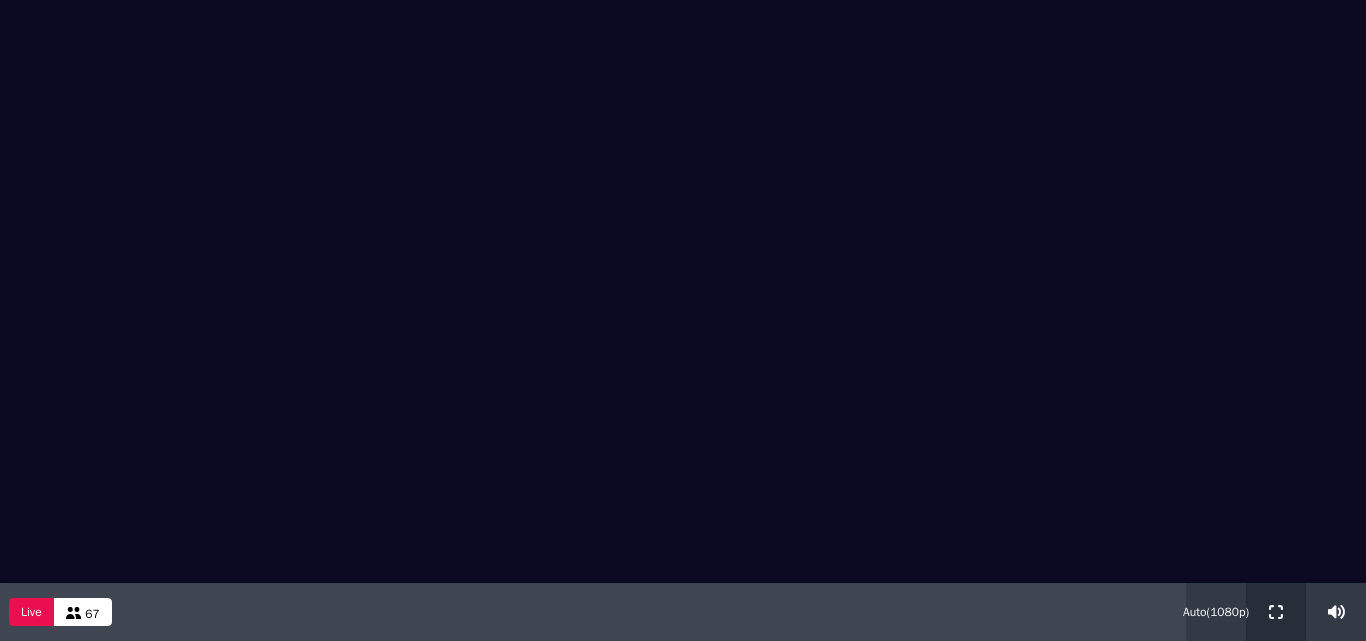 scroll, scrollTop: 3435, scrollLeft: 0, axis: vertical 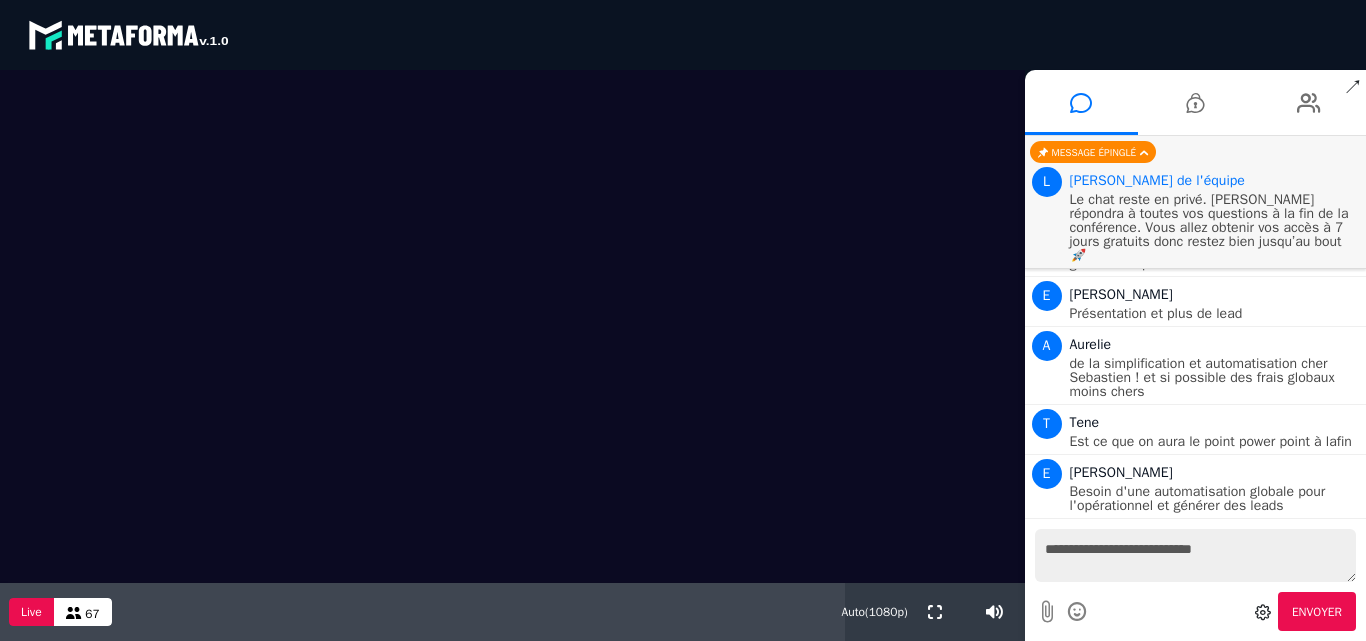 click on "**********" at bounding box center (1196, 555) 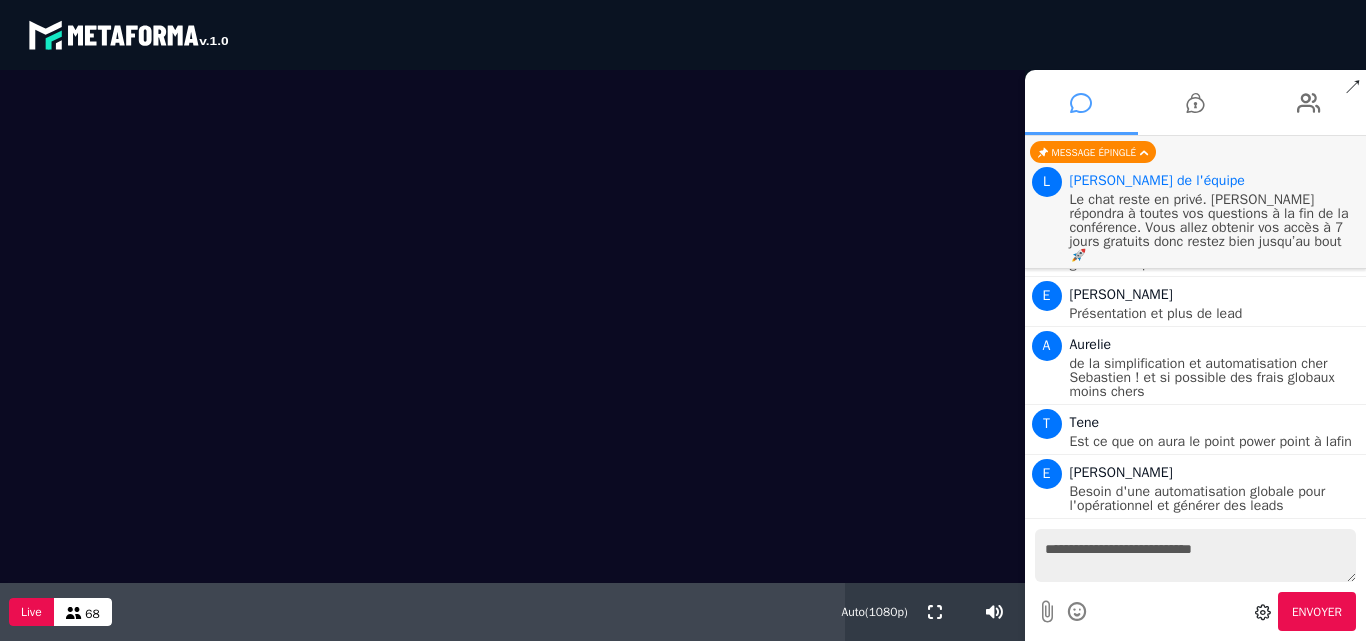 click at bounding box center (1081, 103) 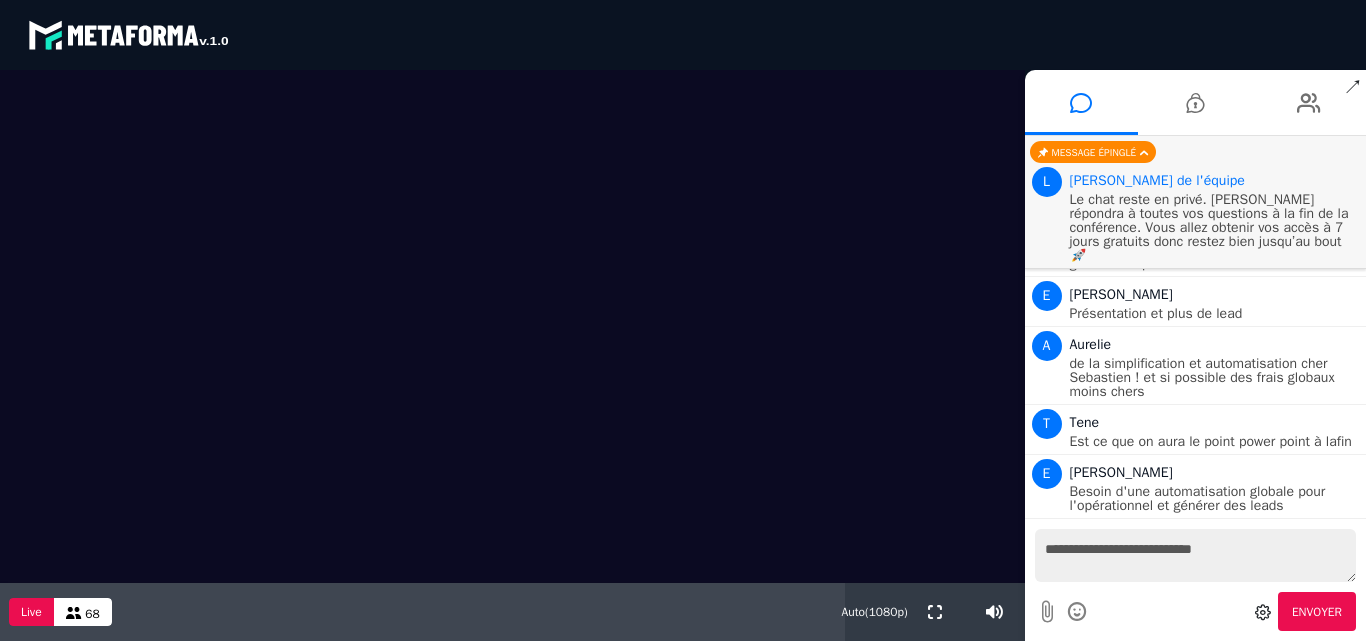 click at bounding box center [1144, 153] 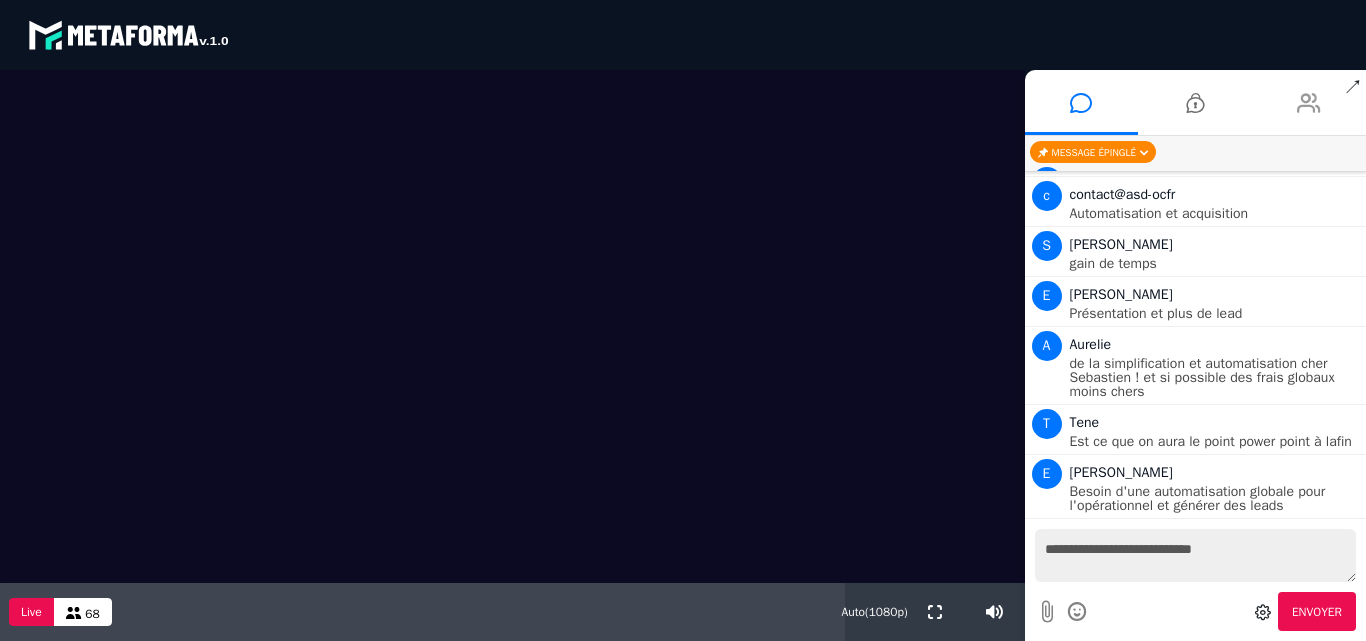 click at bounding box center (1309, 103) 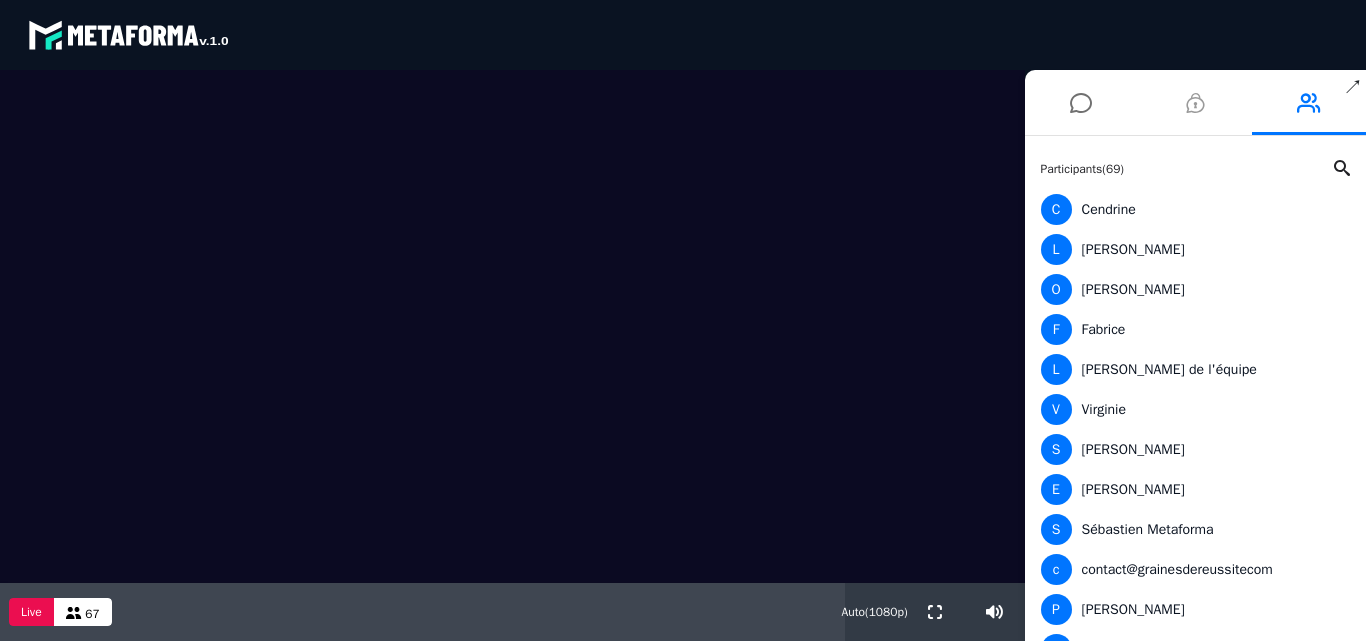 click at bounding box center [1195, 103] 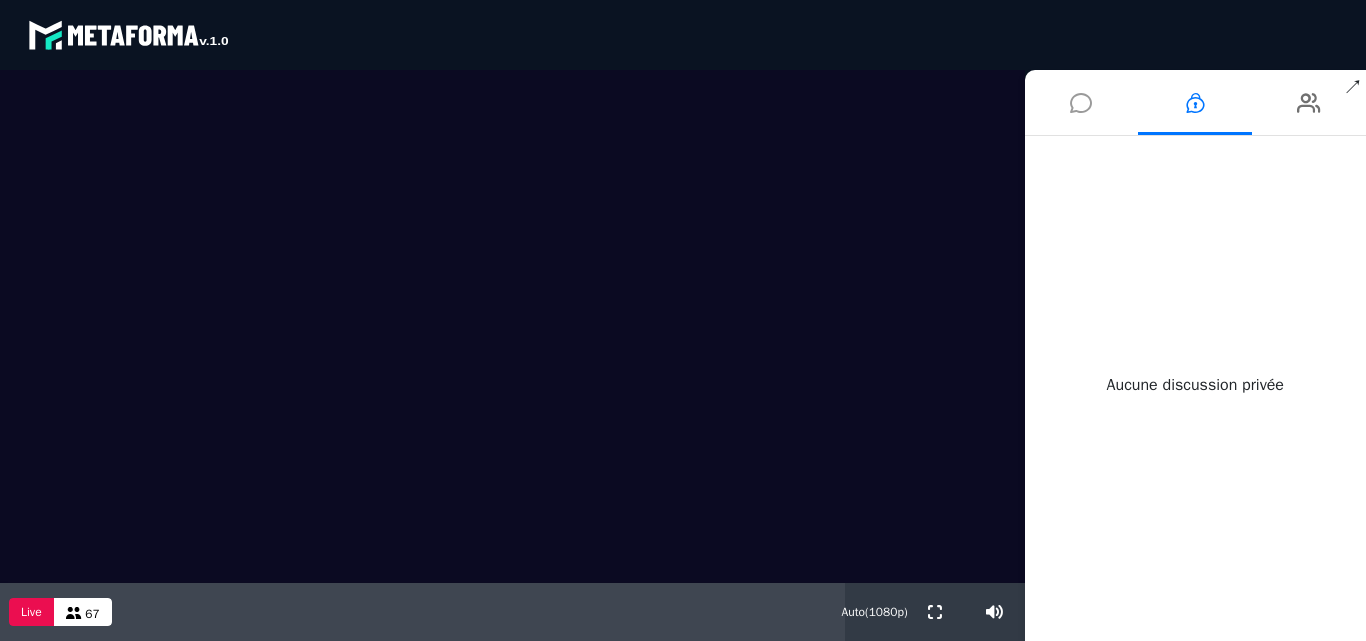 click at bounding box center [1082, 102] 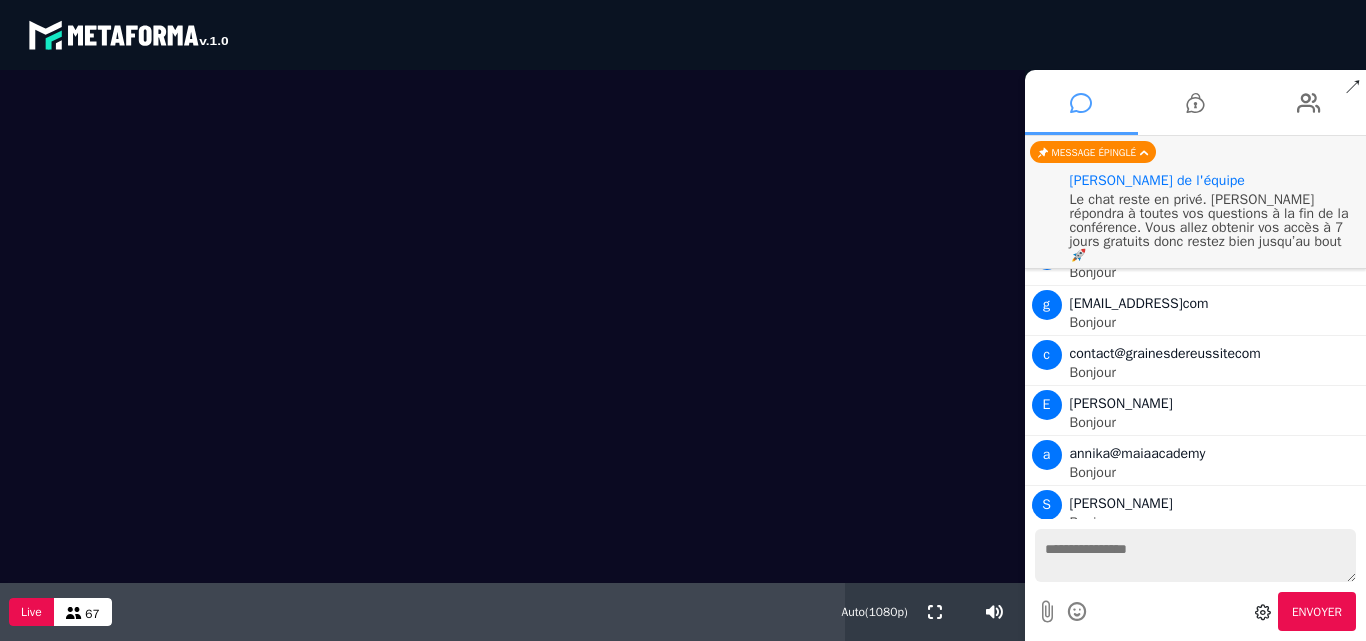 scroll, scrollTop: 3435, scrollLeft: 0, axis: vertical 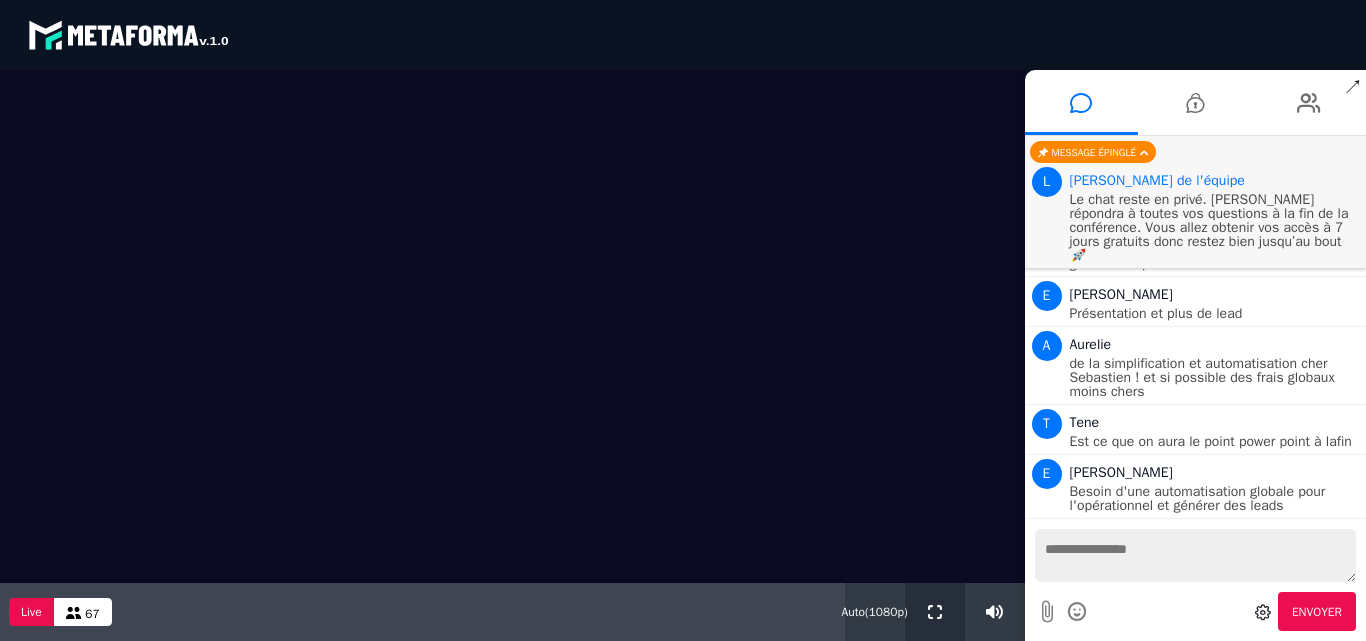 click at bounding box center (935, 612) 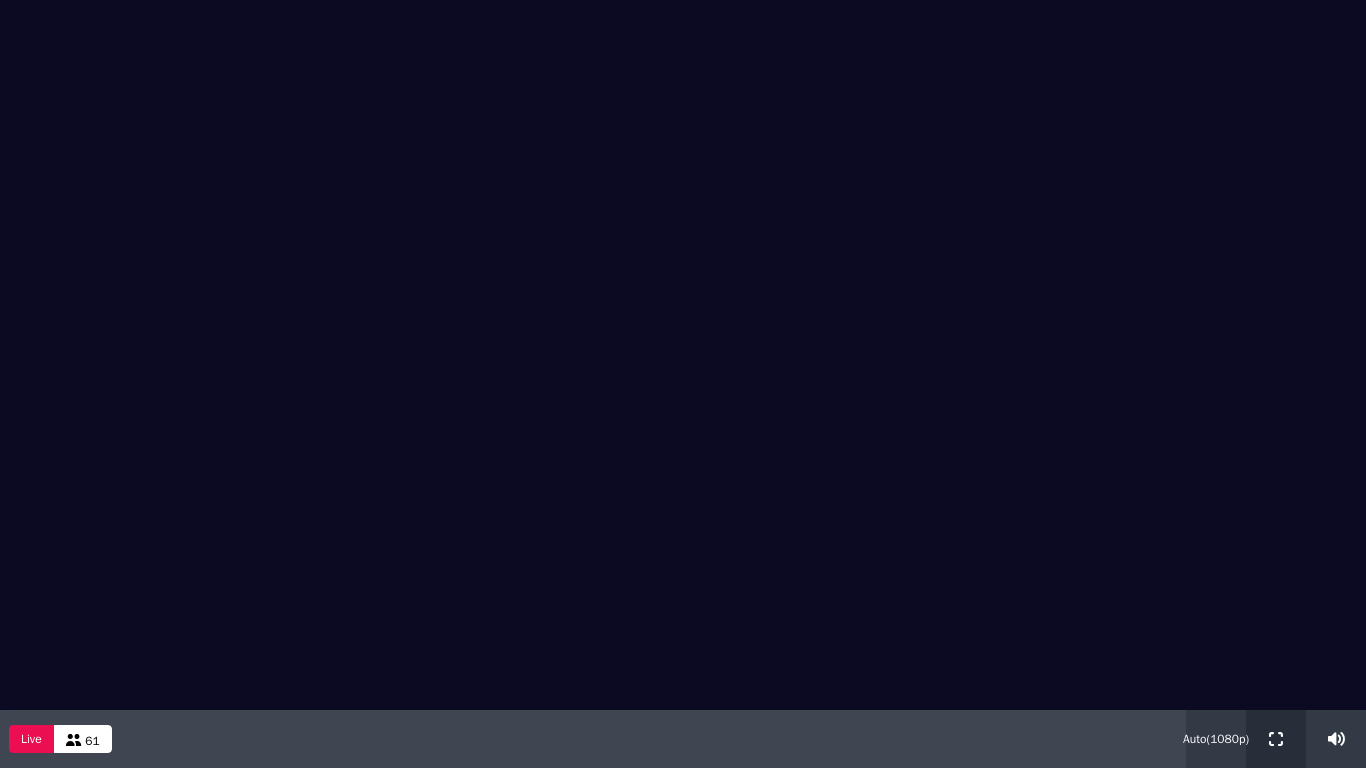 click at bounding box center (1276, 739) 